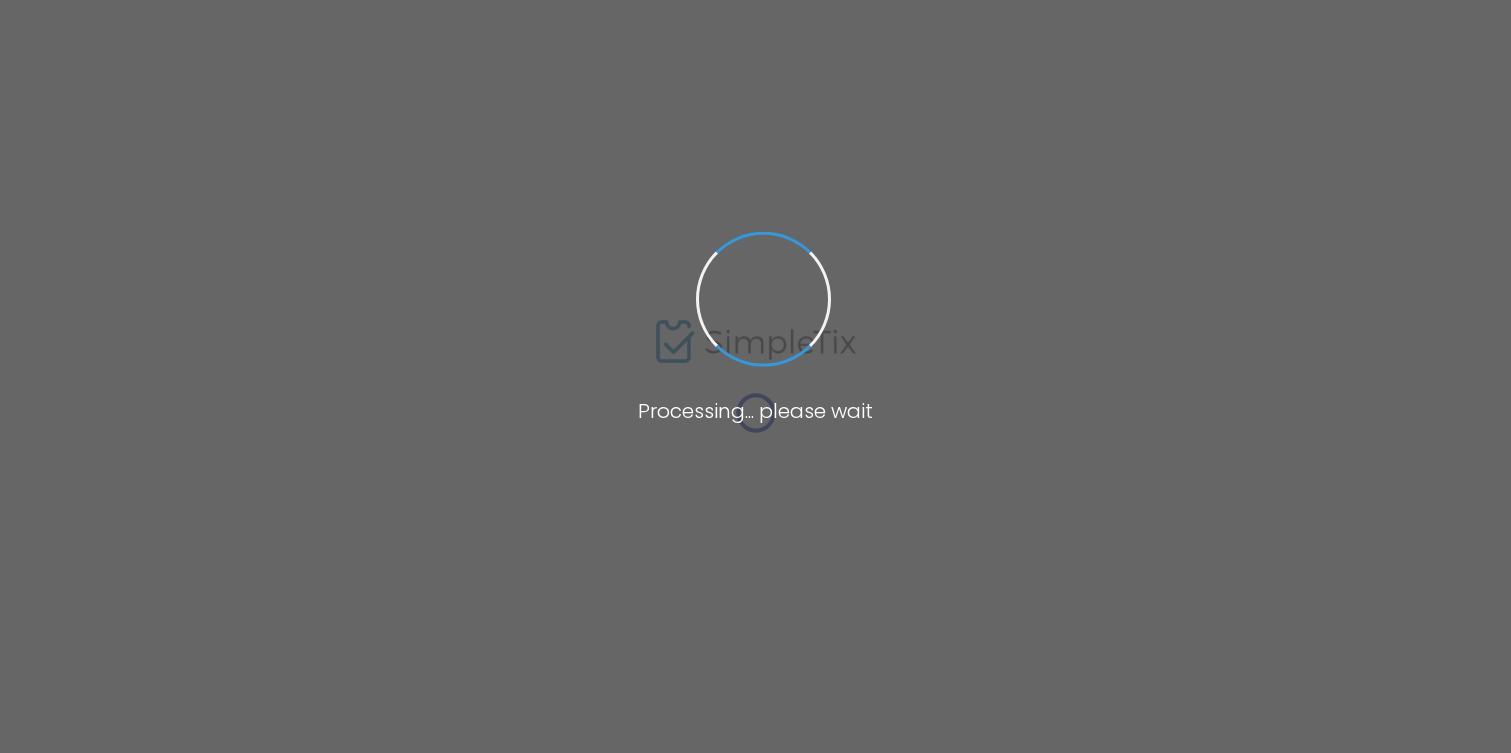 scroll, scrollTop: 0, scrollLeft: 0, axis: both 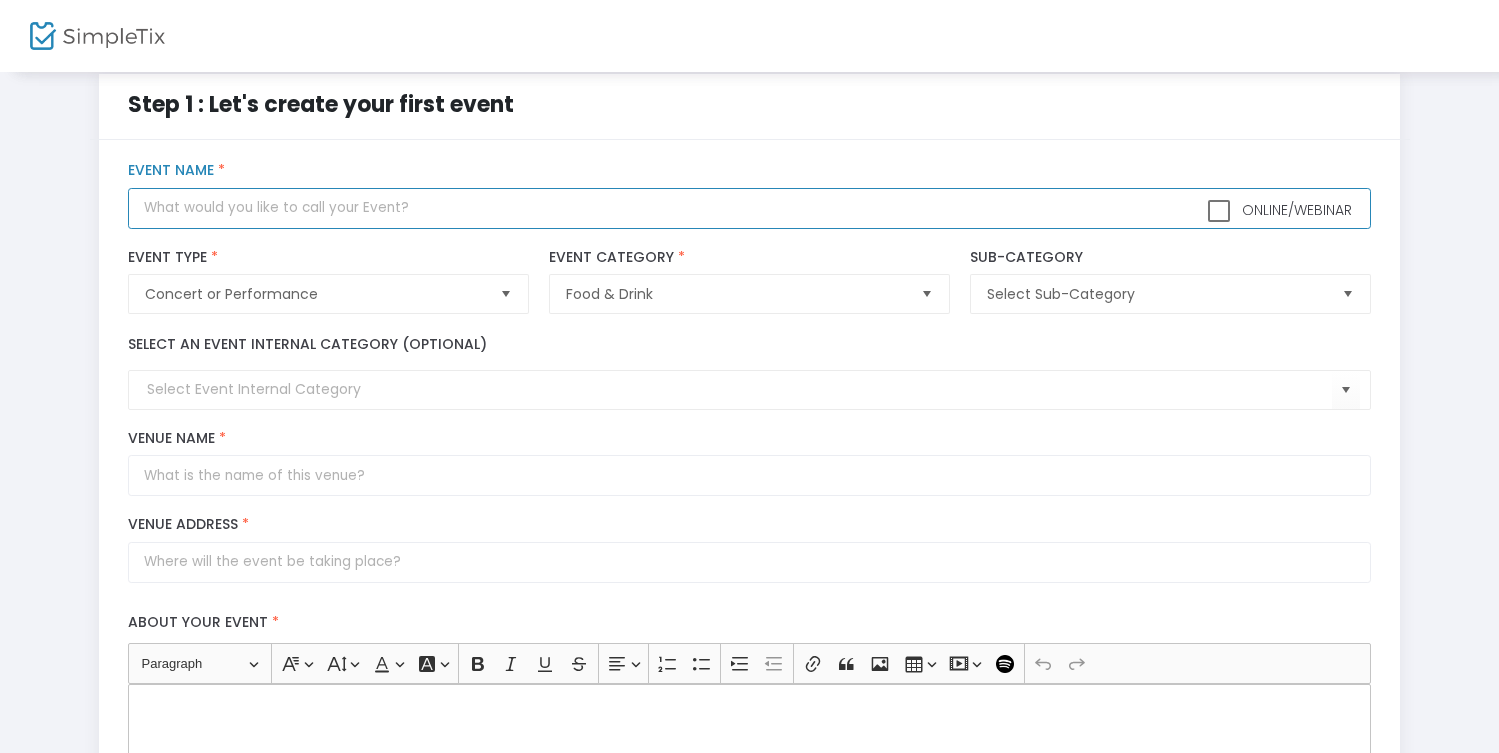 click 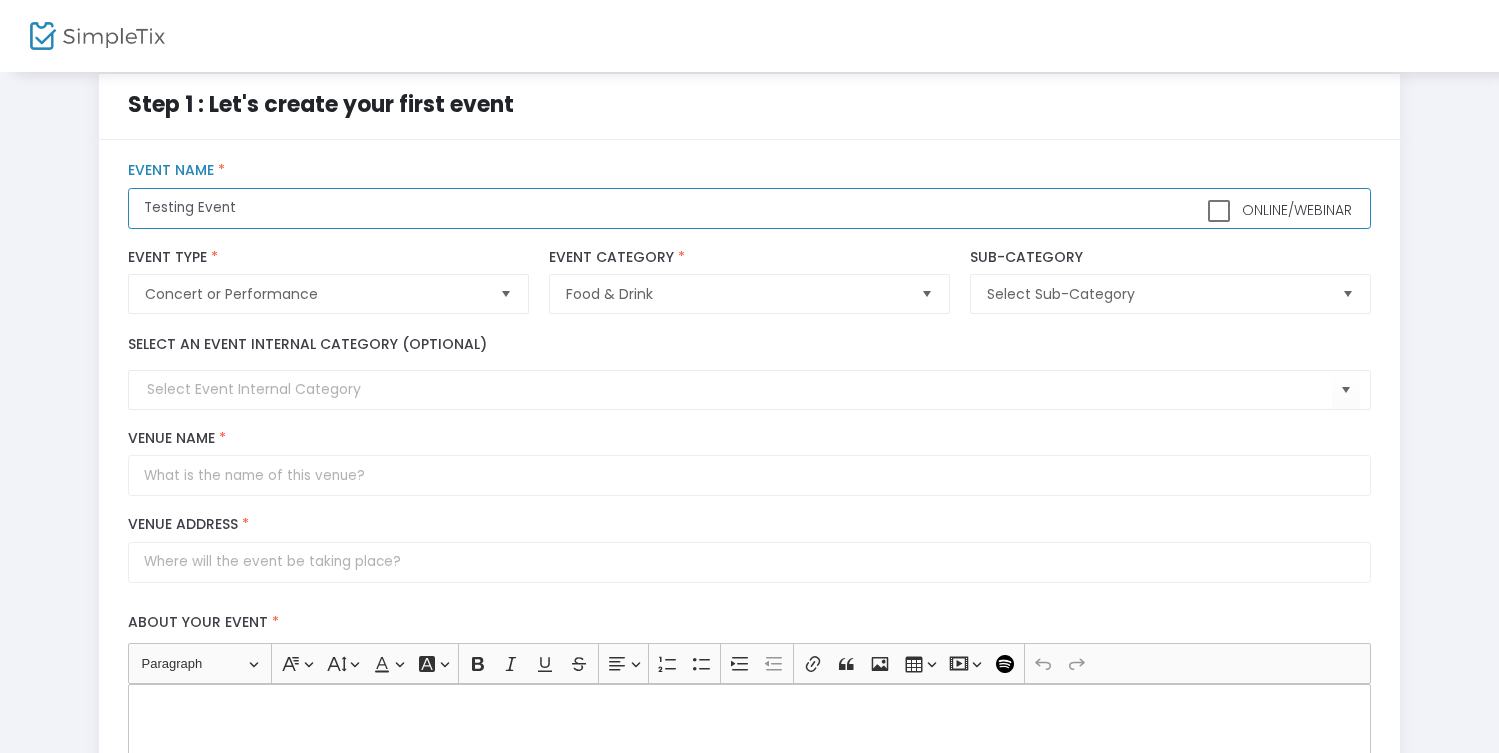 type on "Testing Event" 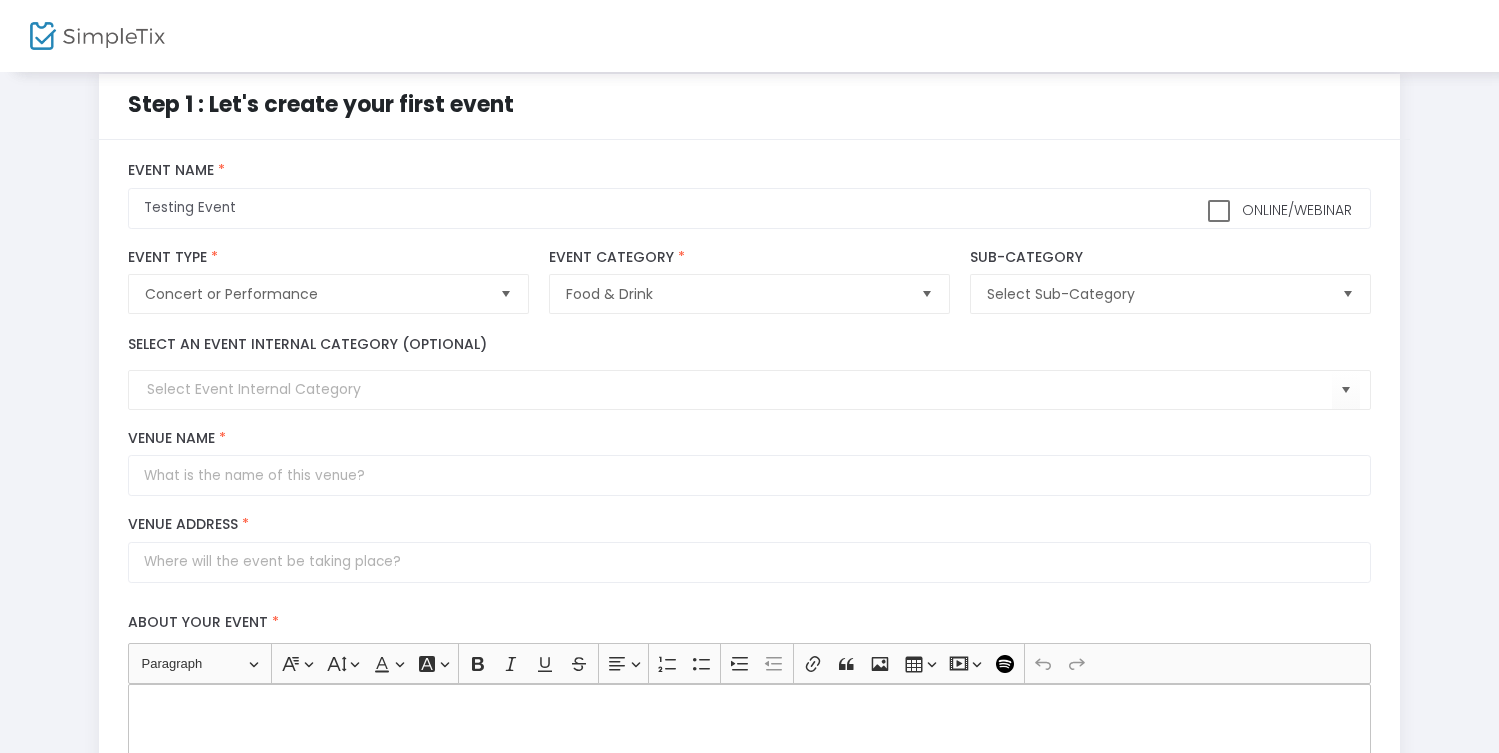 click on "Select an event internal category (optional)" 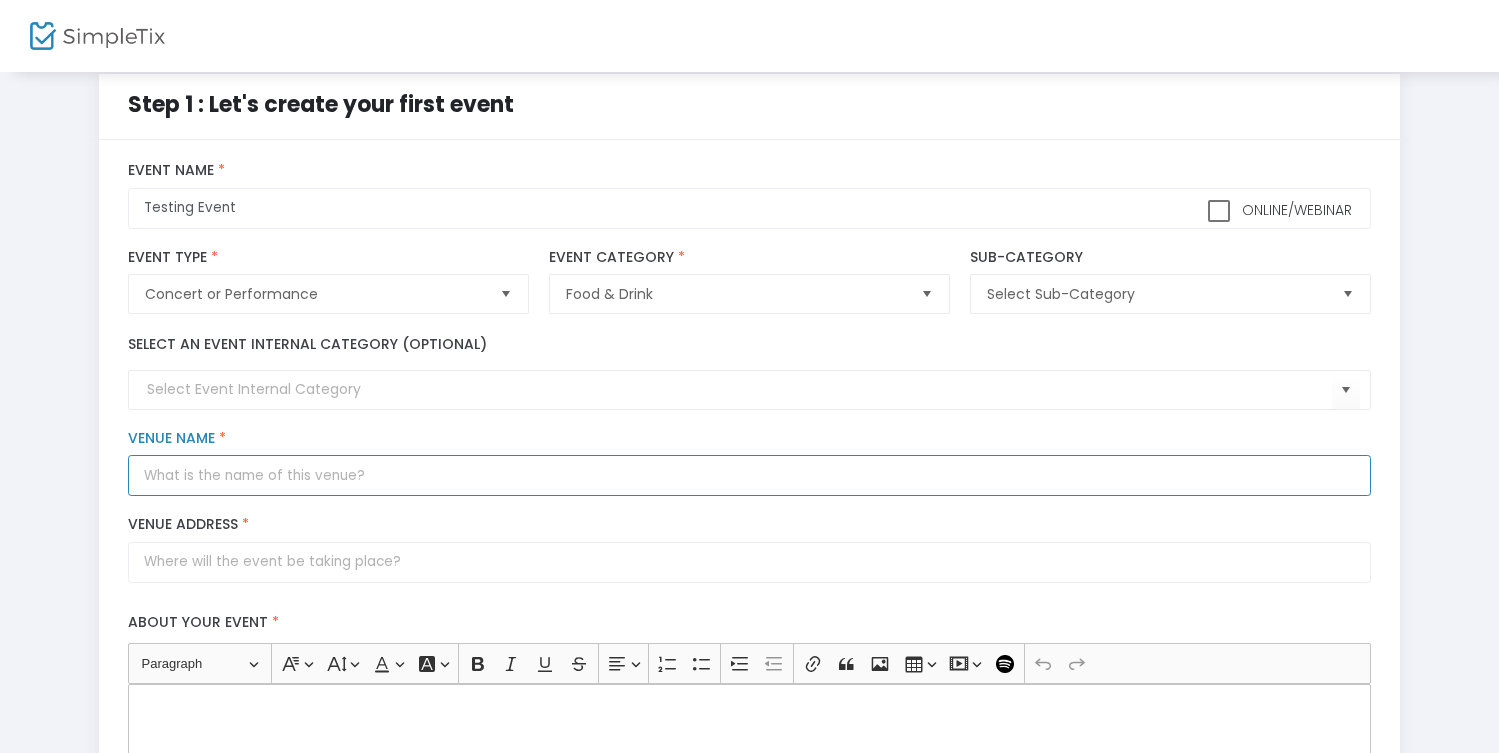 click on "Venue Name *" at bounding box center [749, 475] 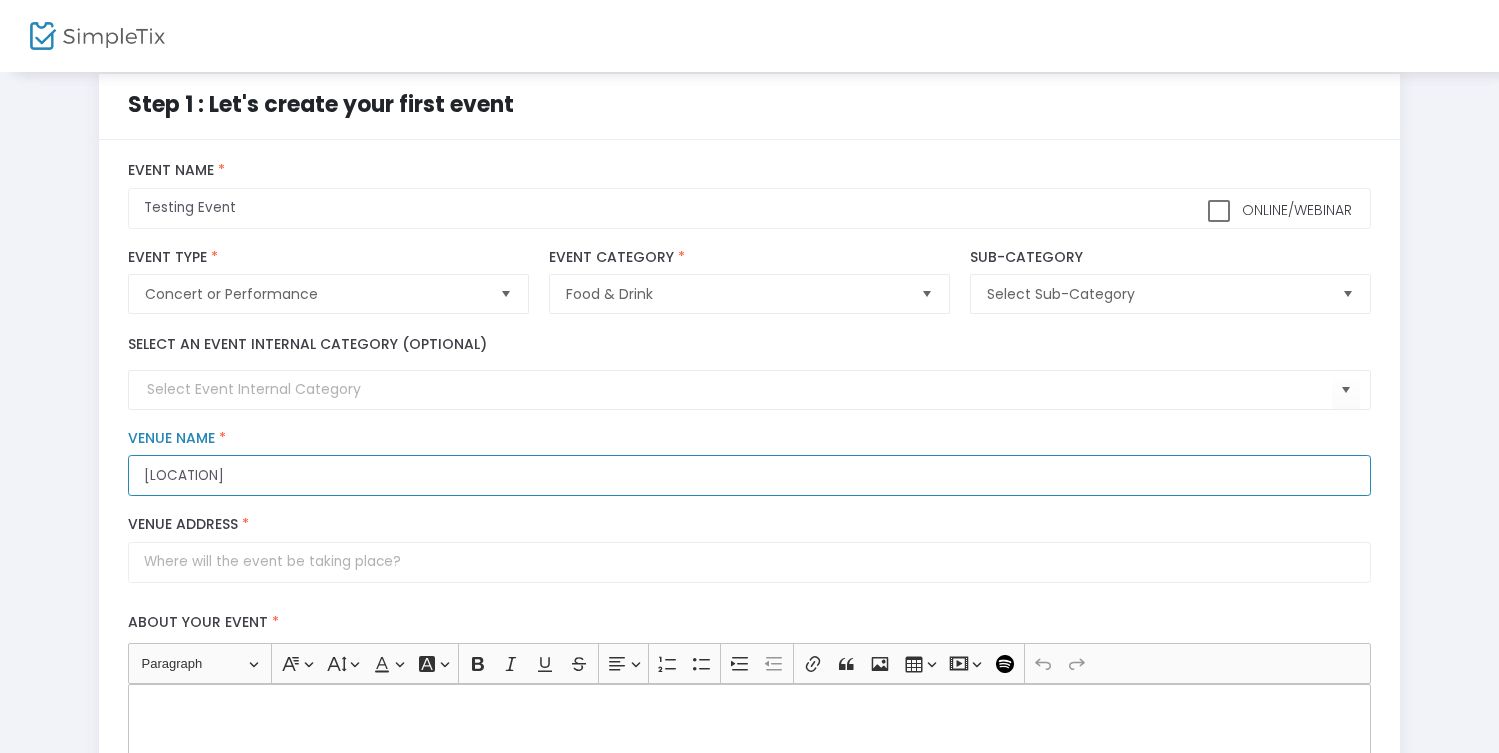 drag, startPoint x: 294, startPoint y: 493, endPoint x: 101, endPoint y: 494, distance: 193.0026 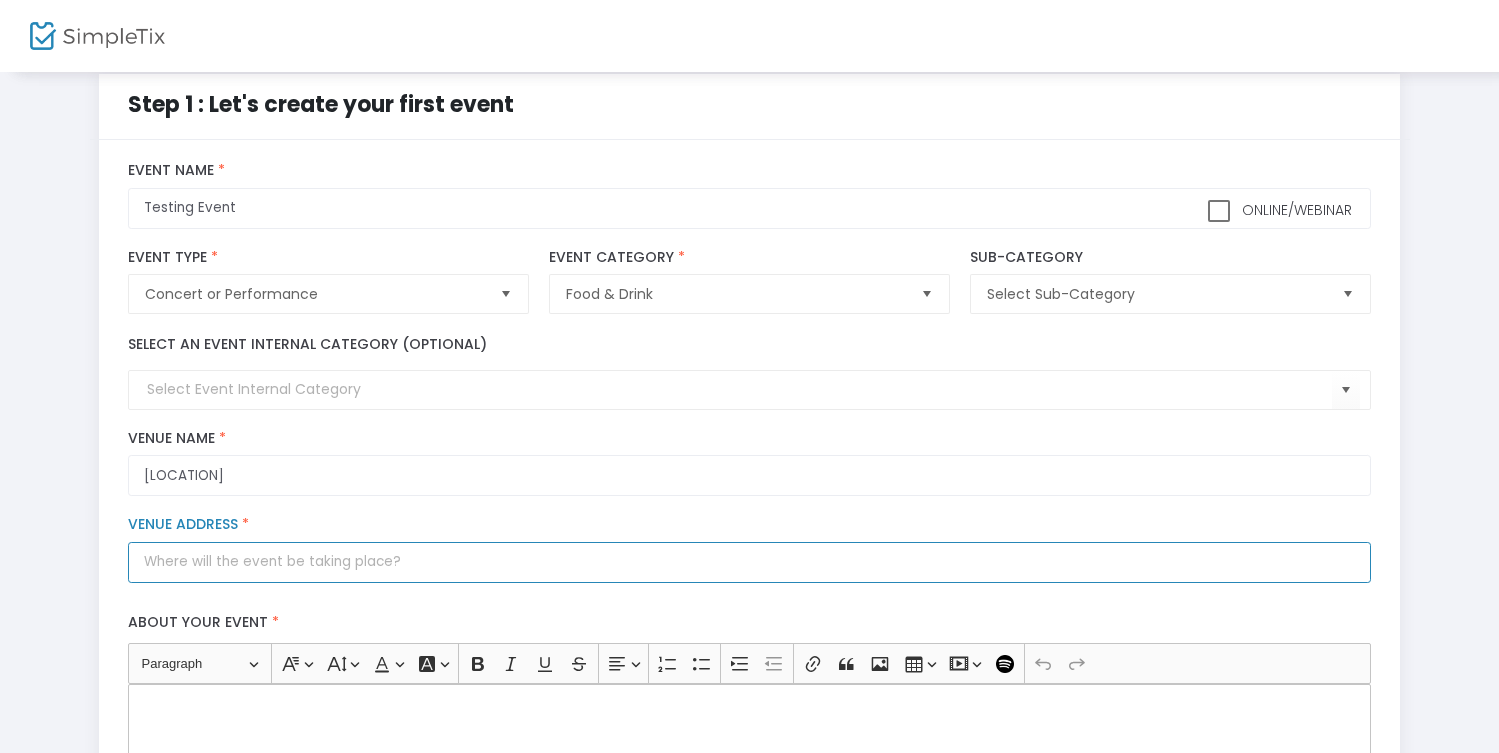 click on "Venue Address *" at bounding box center [749, 562] 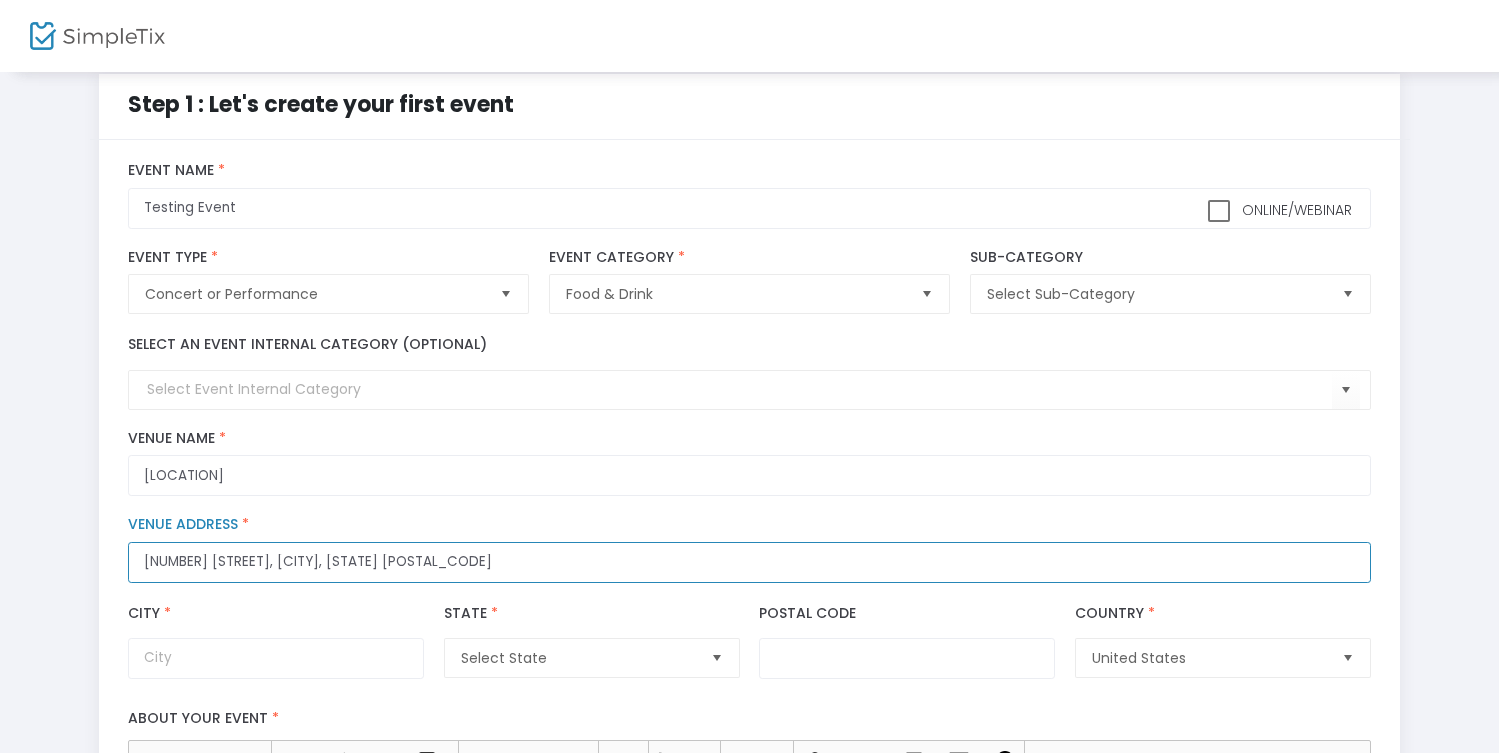 scroll, scrollTop: 0, scrollLeft: 0, axis: both 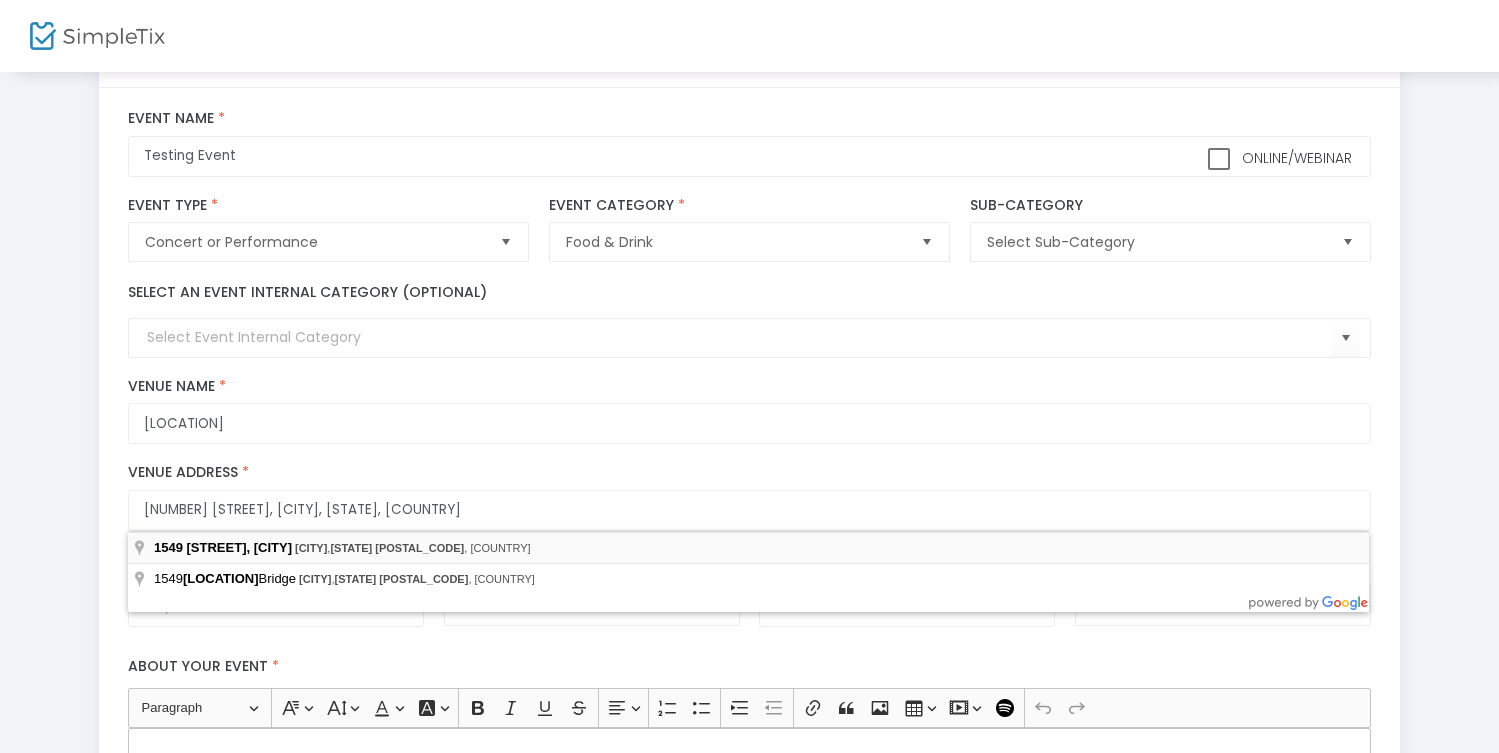 type on "1549 [STREET], [CITY]" 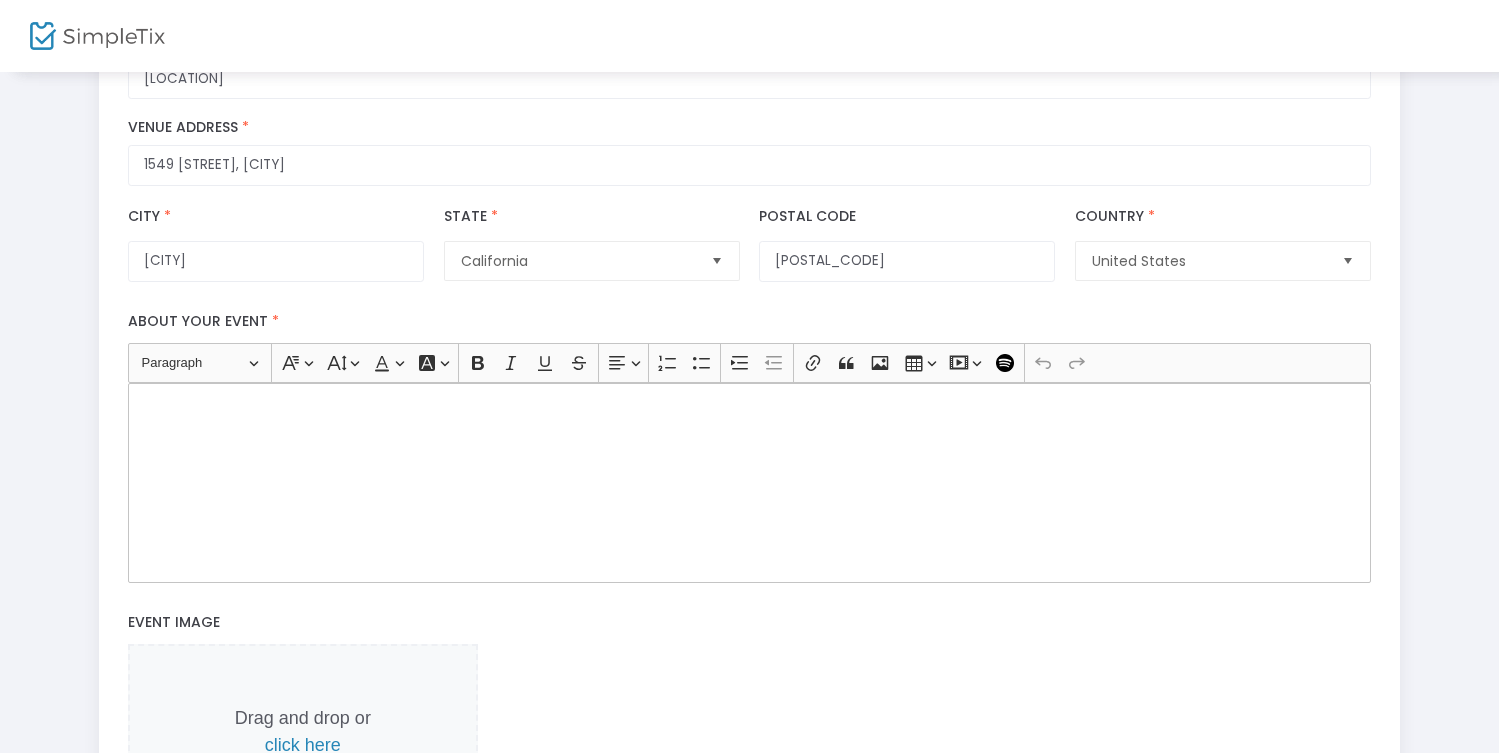 scroll, scrollTop: 454, scrollLeft: 0, axis: vertical 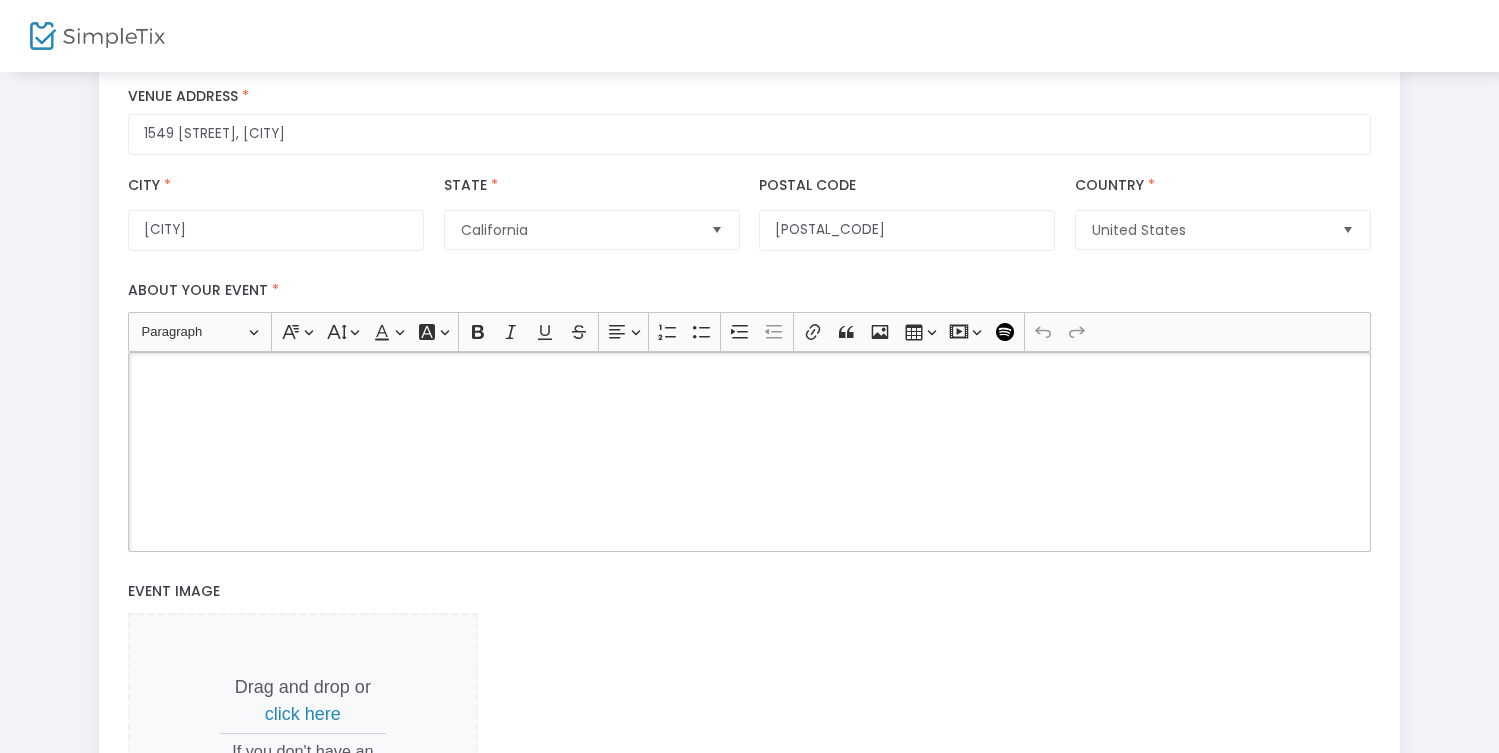 click 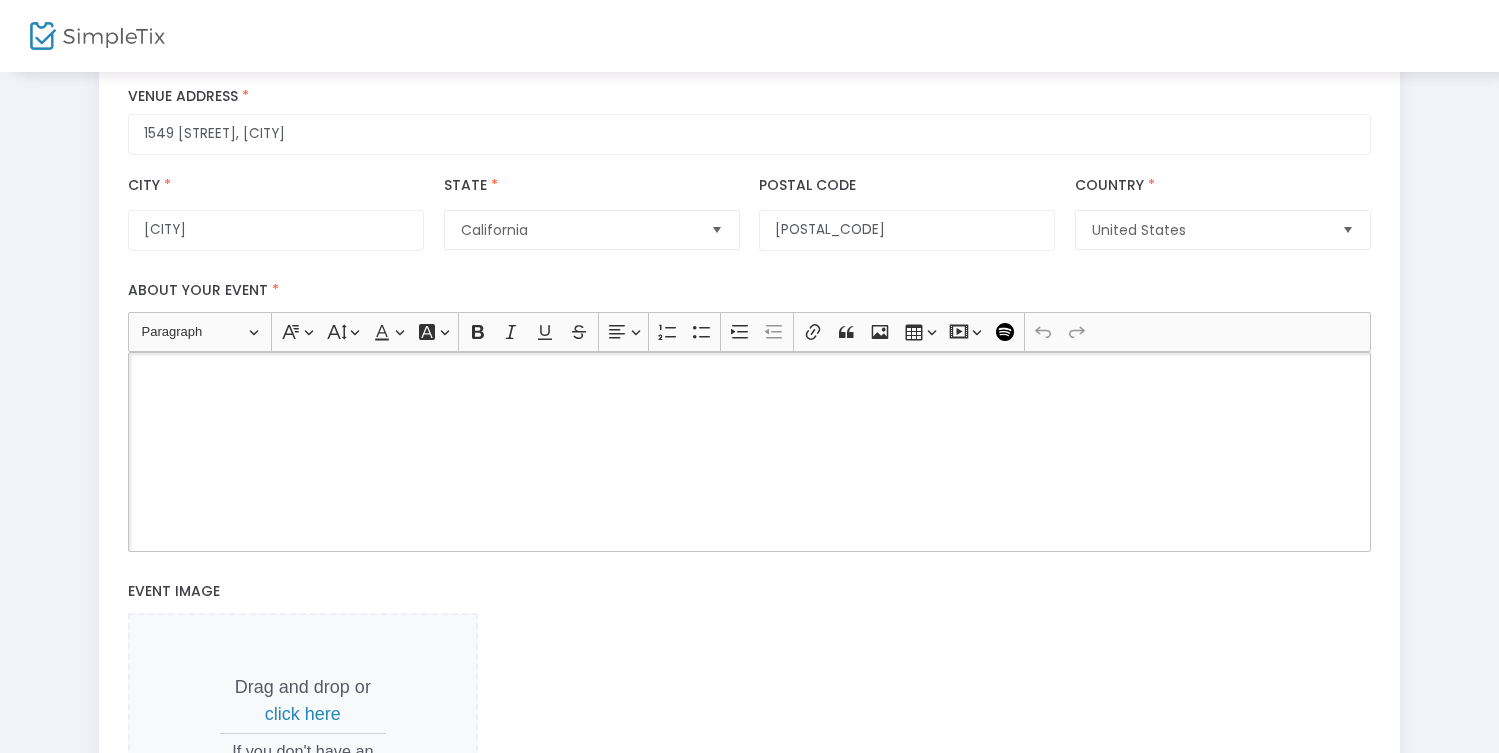 type 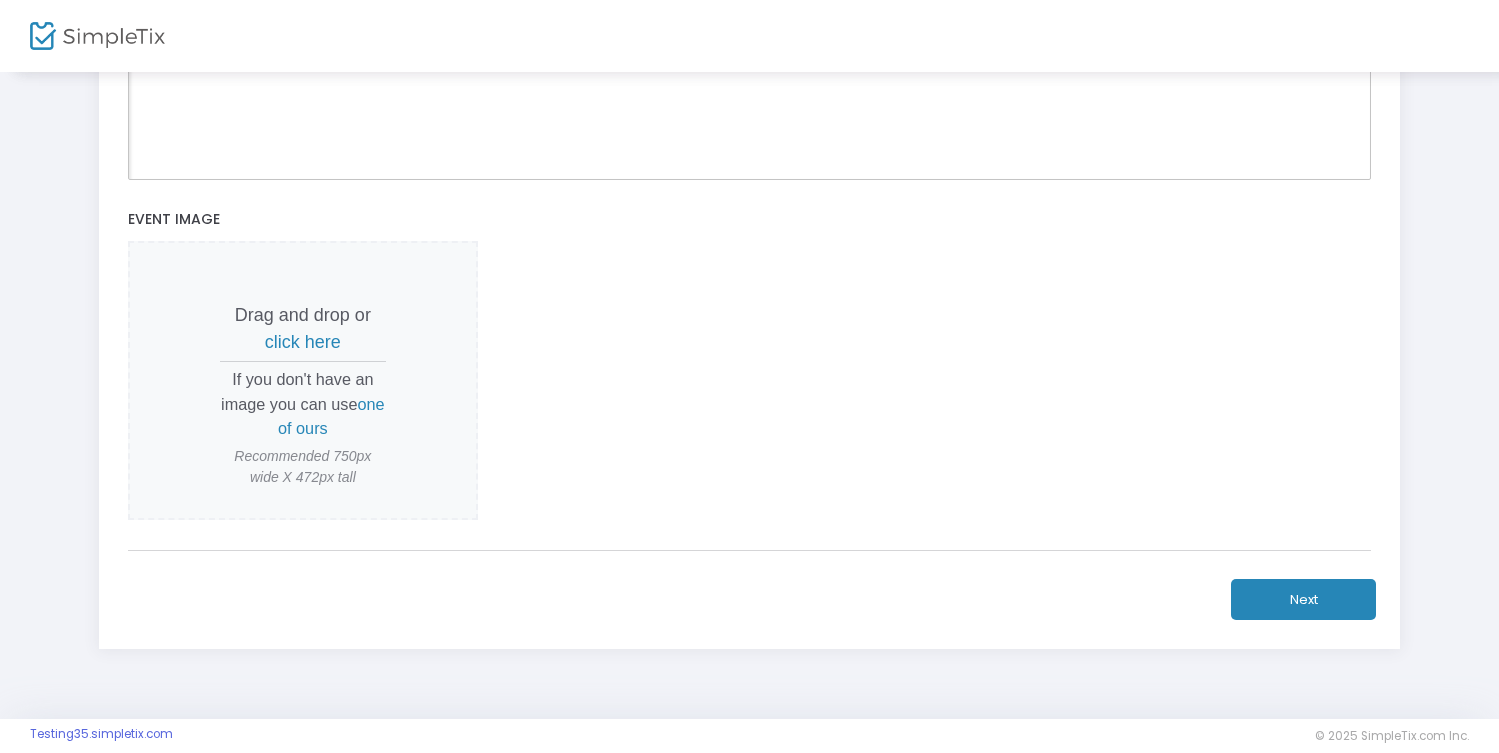 click on "Next" 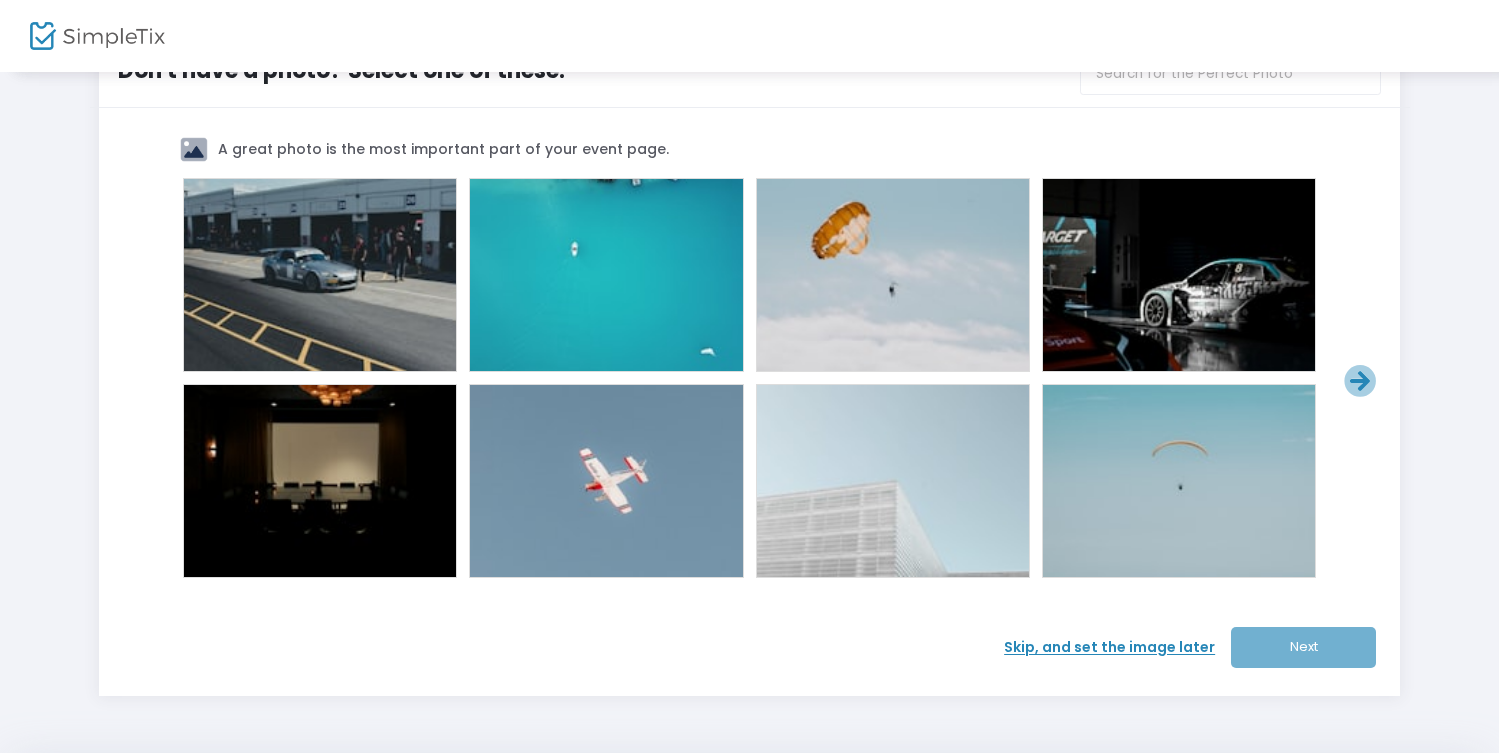 scroll, scrollTop: 57, scrollLeft: 0, axis: vertical 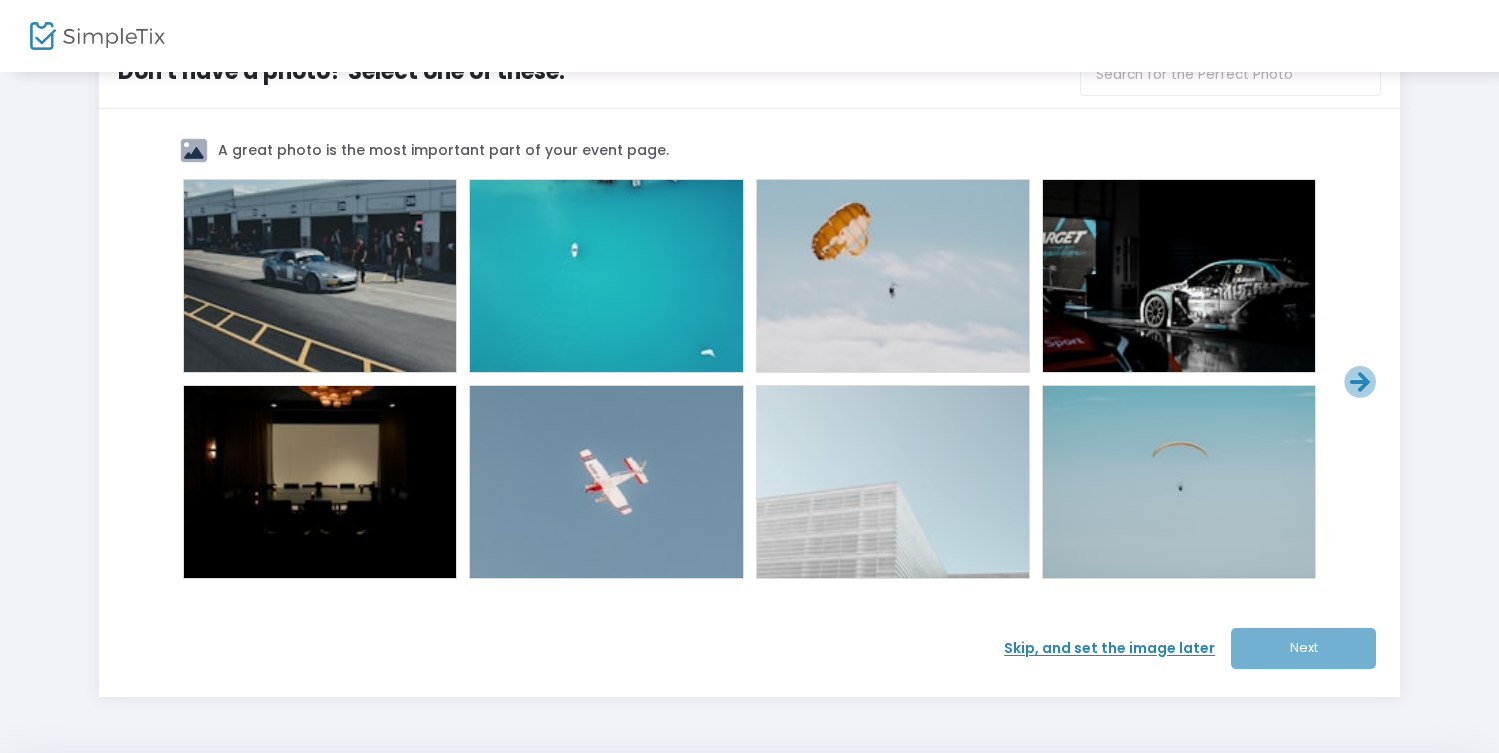 click 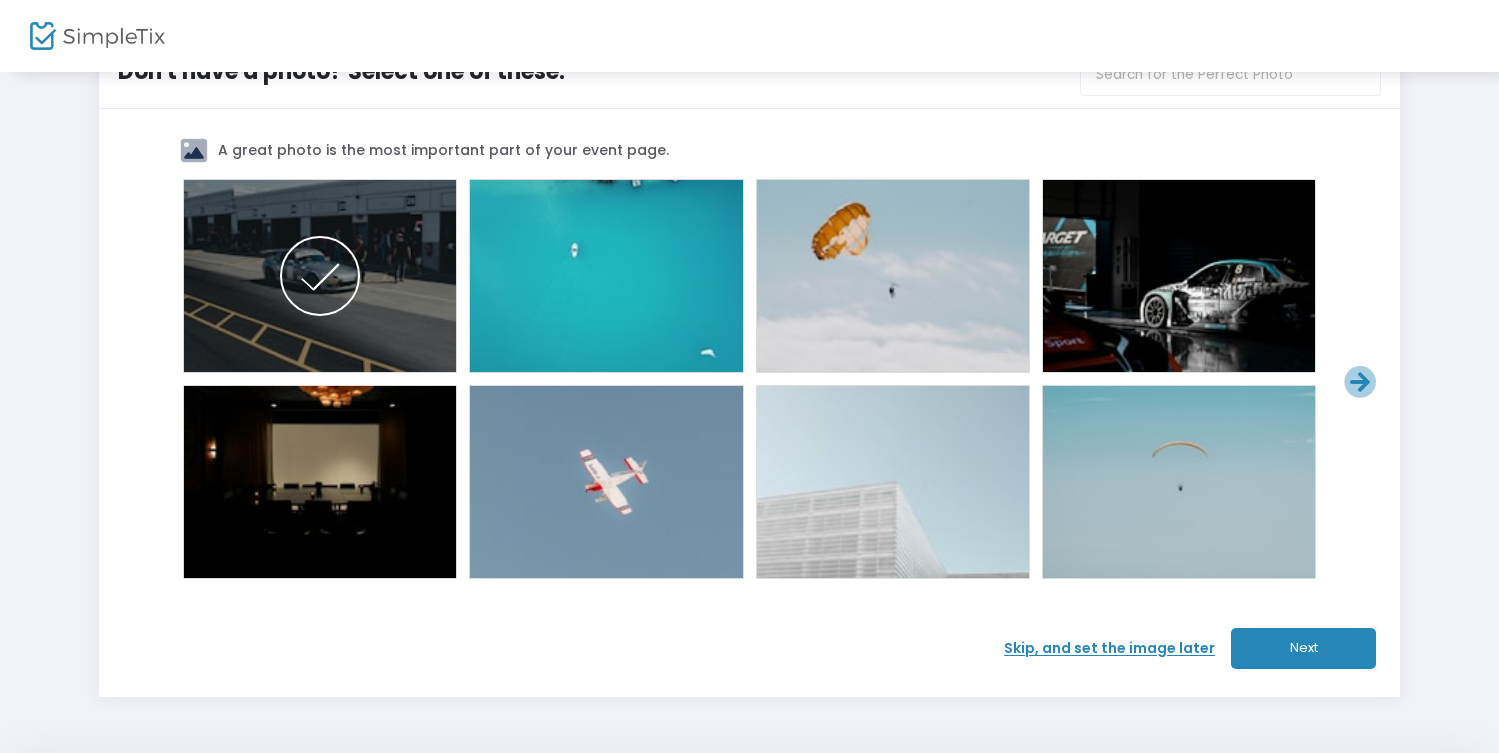 click on "Next" 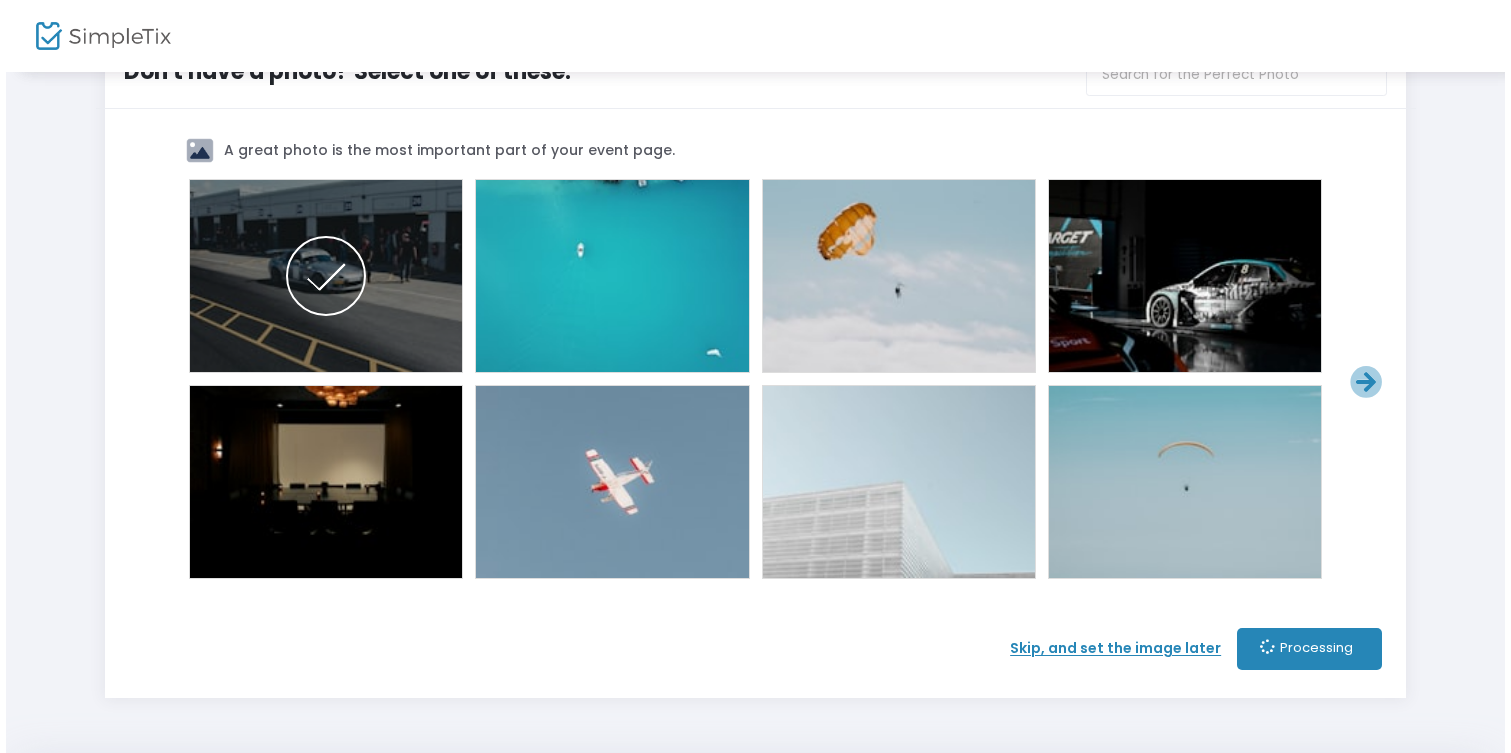 scroll, scrollTop: 0, scrollLeft: 0, axis: both 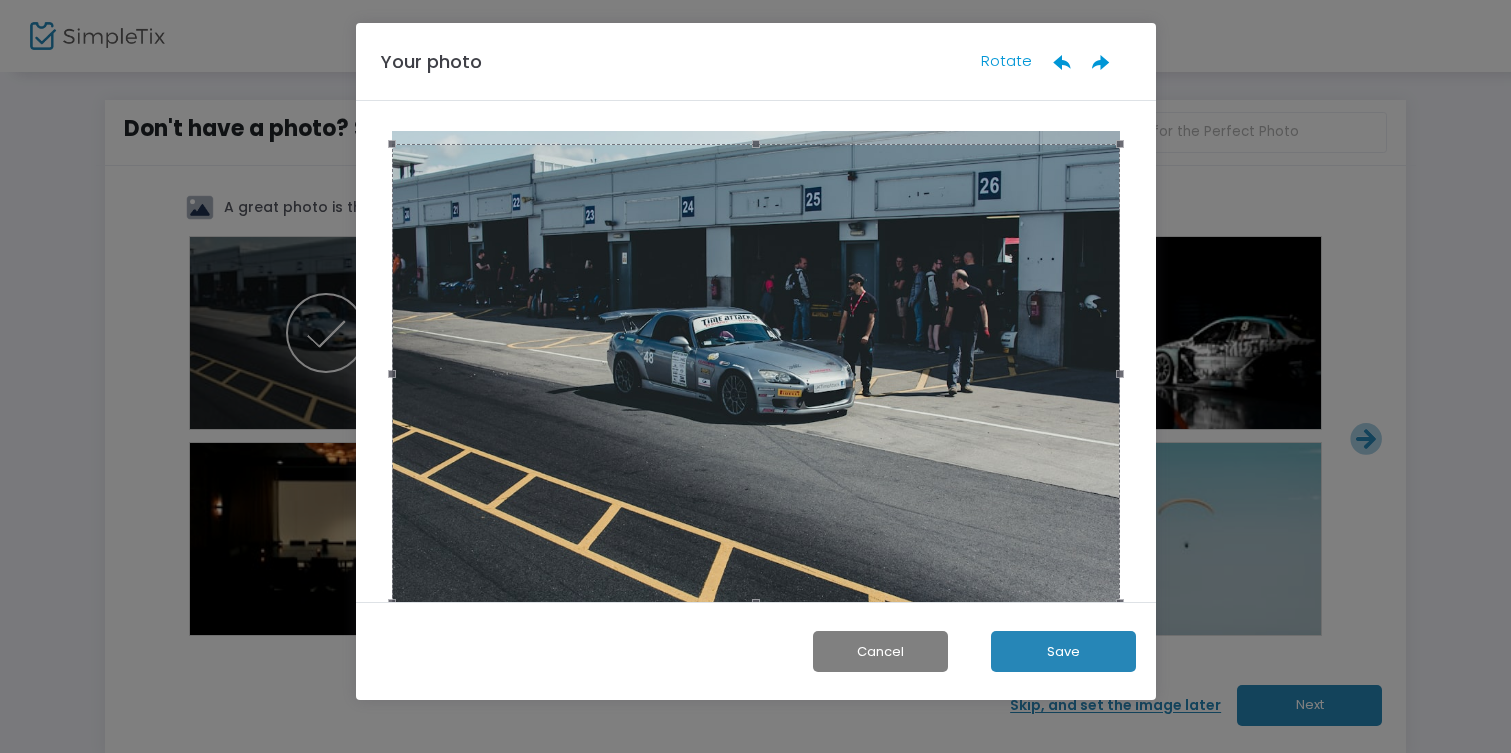 click on "Save" 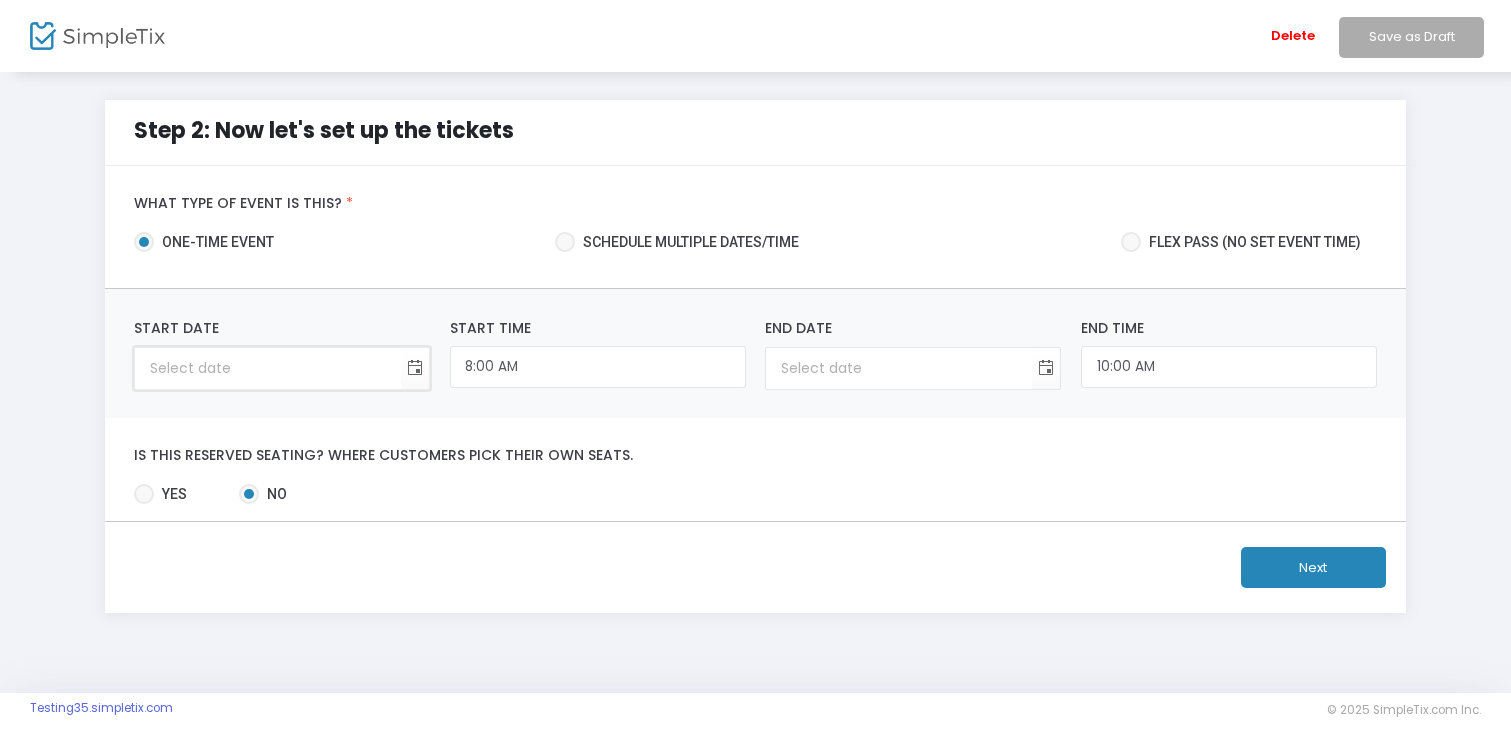 type on "month/day/year" 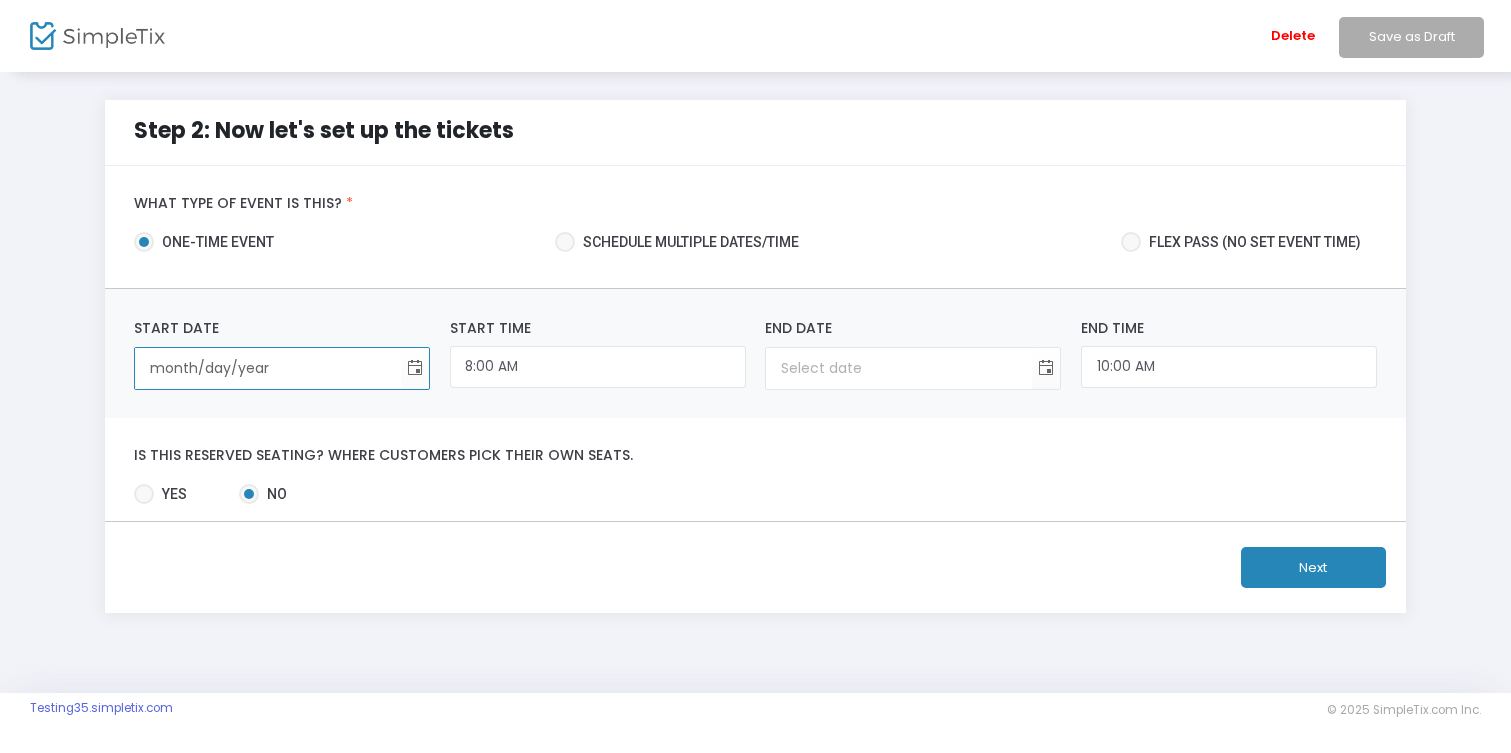 click on "month/day/year" at bounding box center [268, 368] 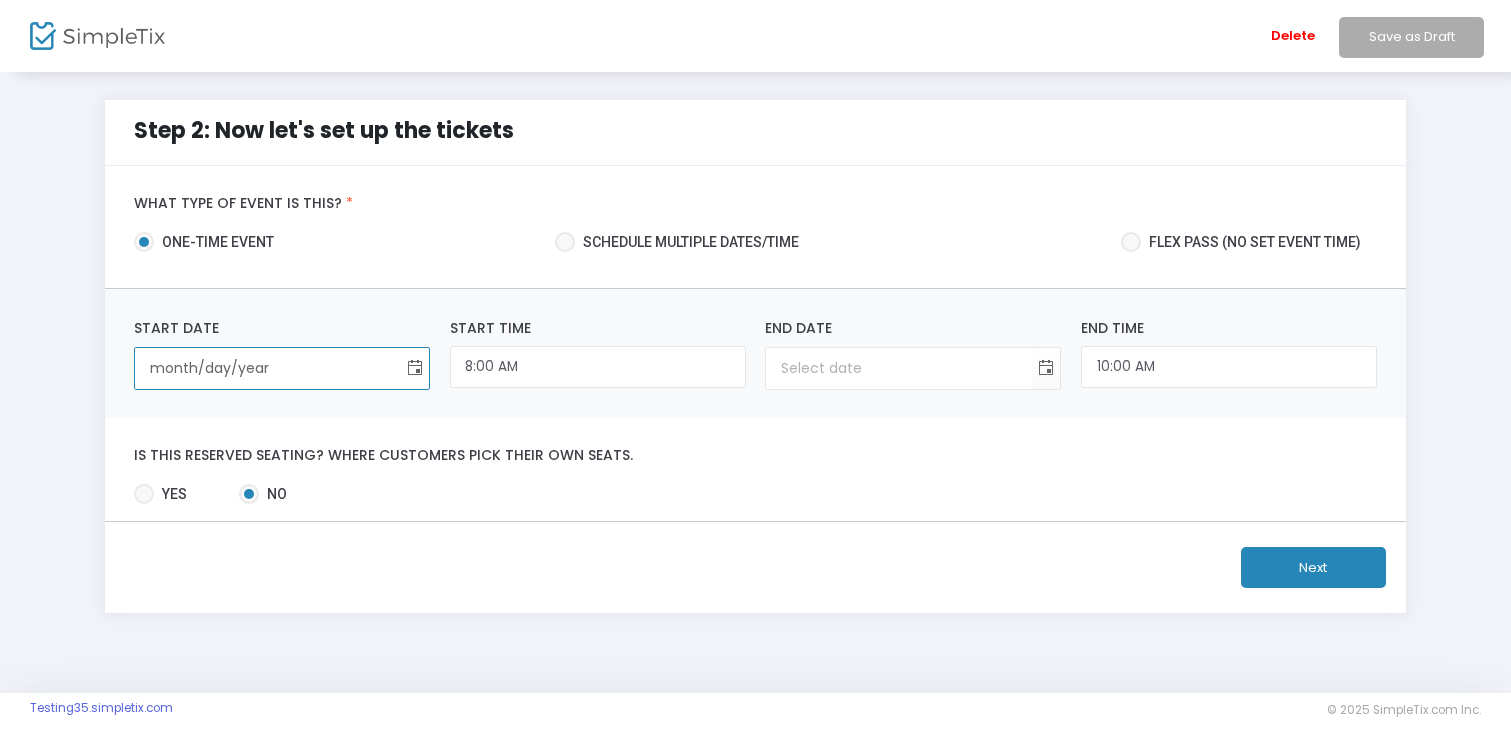 click 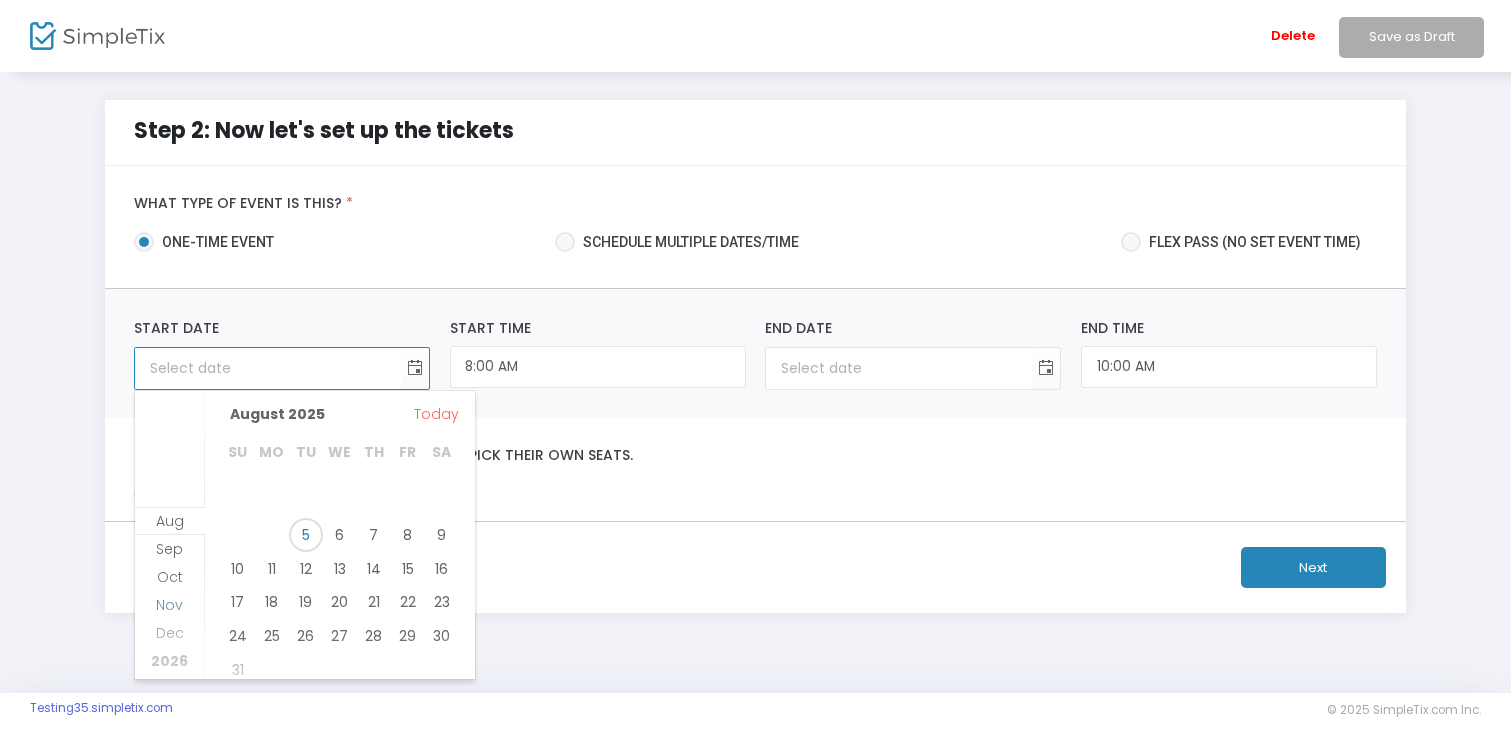 click on "Nov" at bounding box center (169, 605) 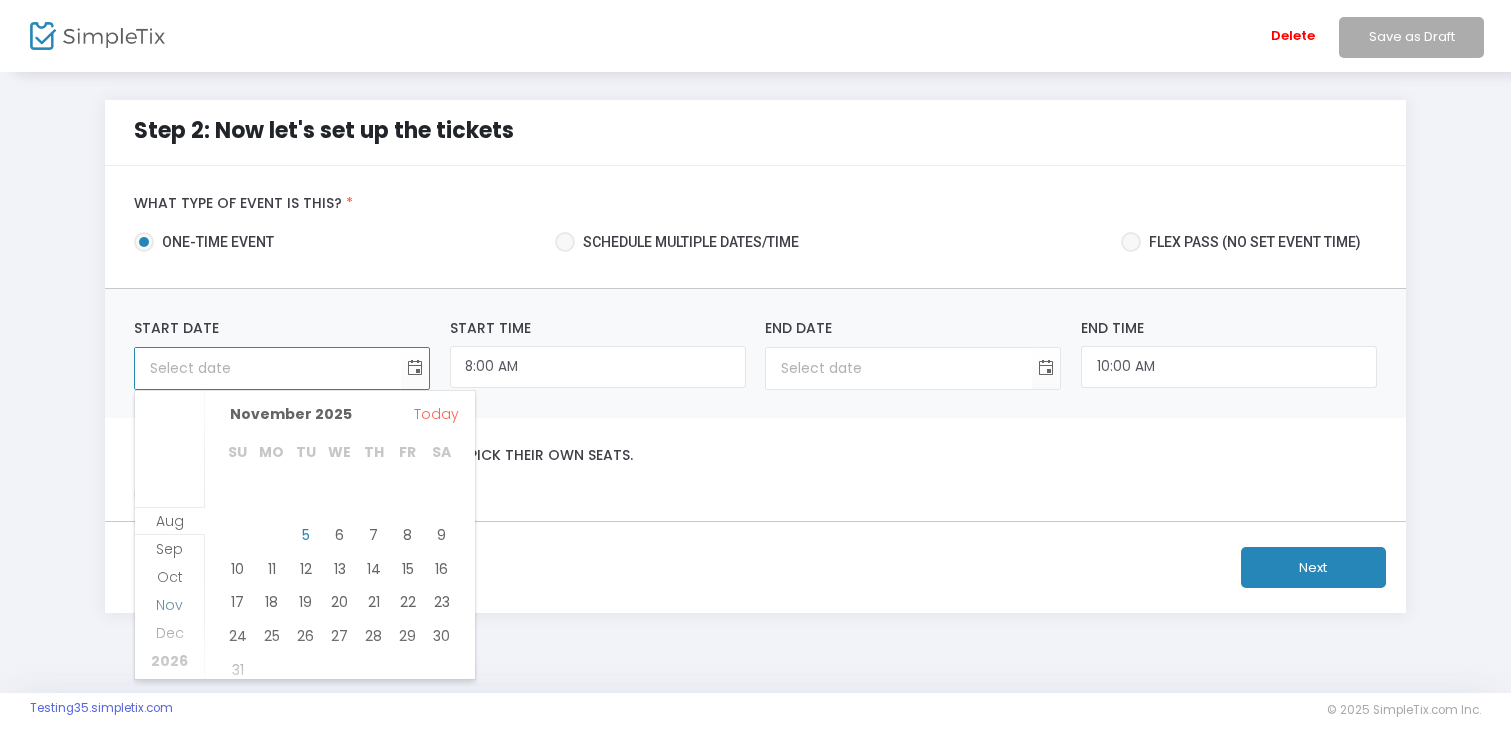 scroll, scrollTop: 84, scrollLeft: 0, axis: vertical 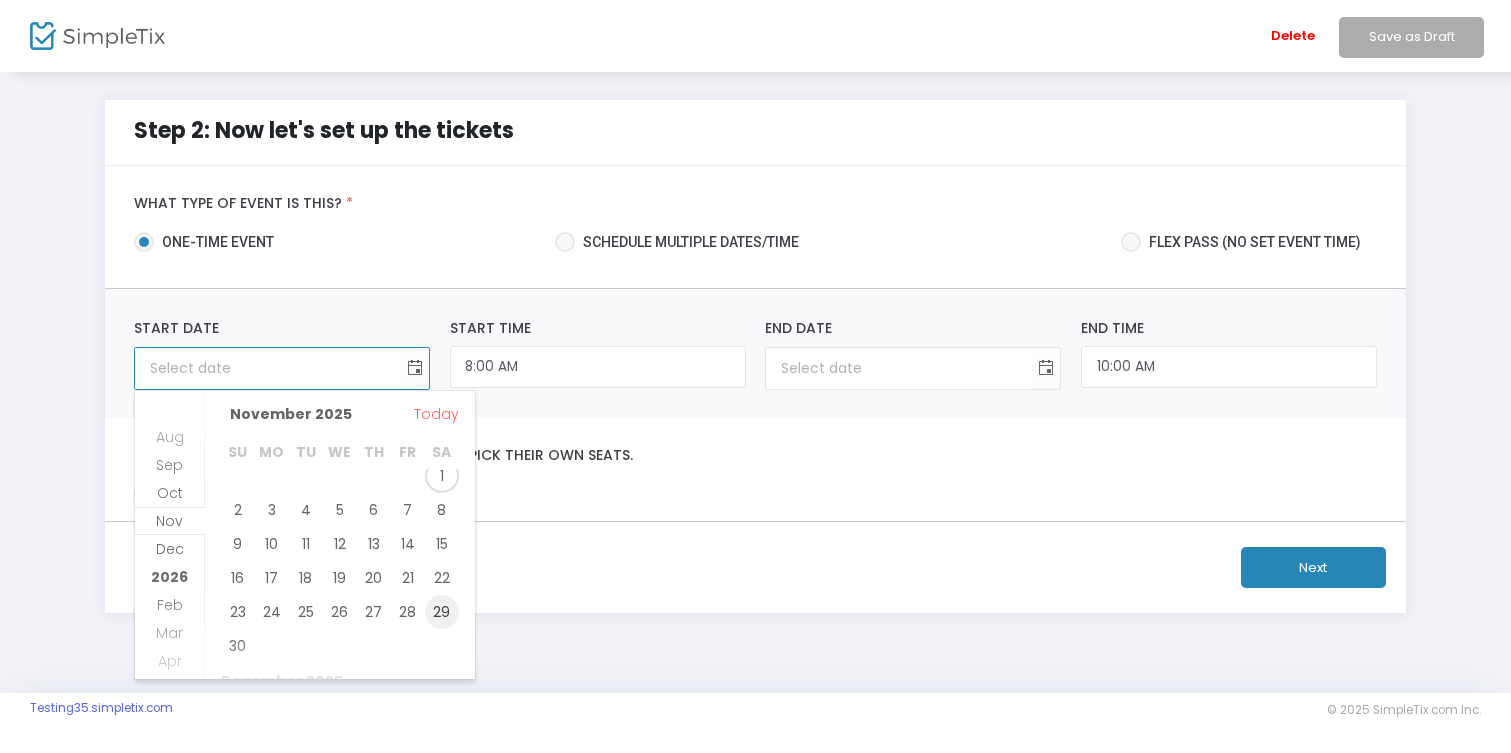click on "29" at bounding box center (442, 612) 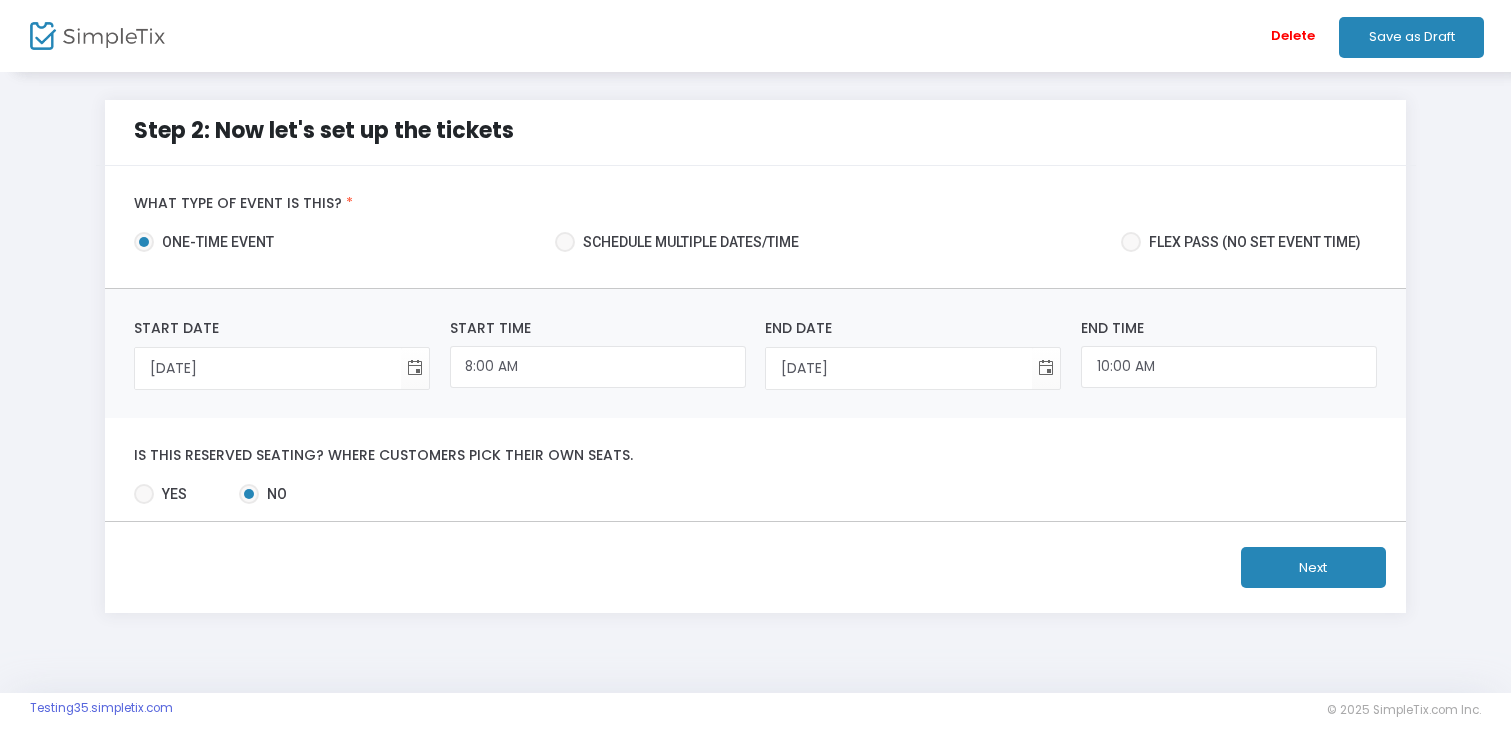 click on "Next" 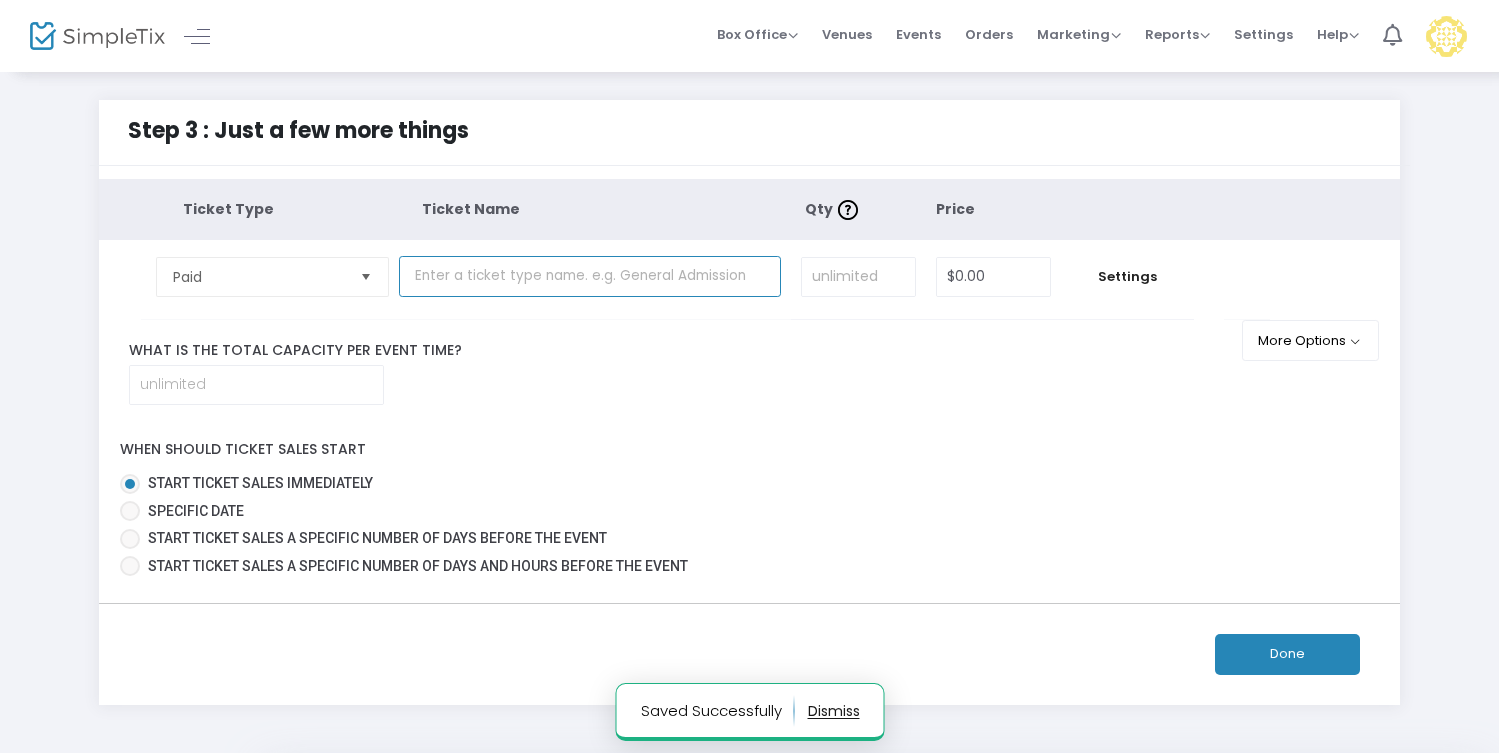 click at bounding box center [590, 276] 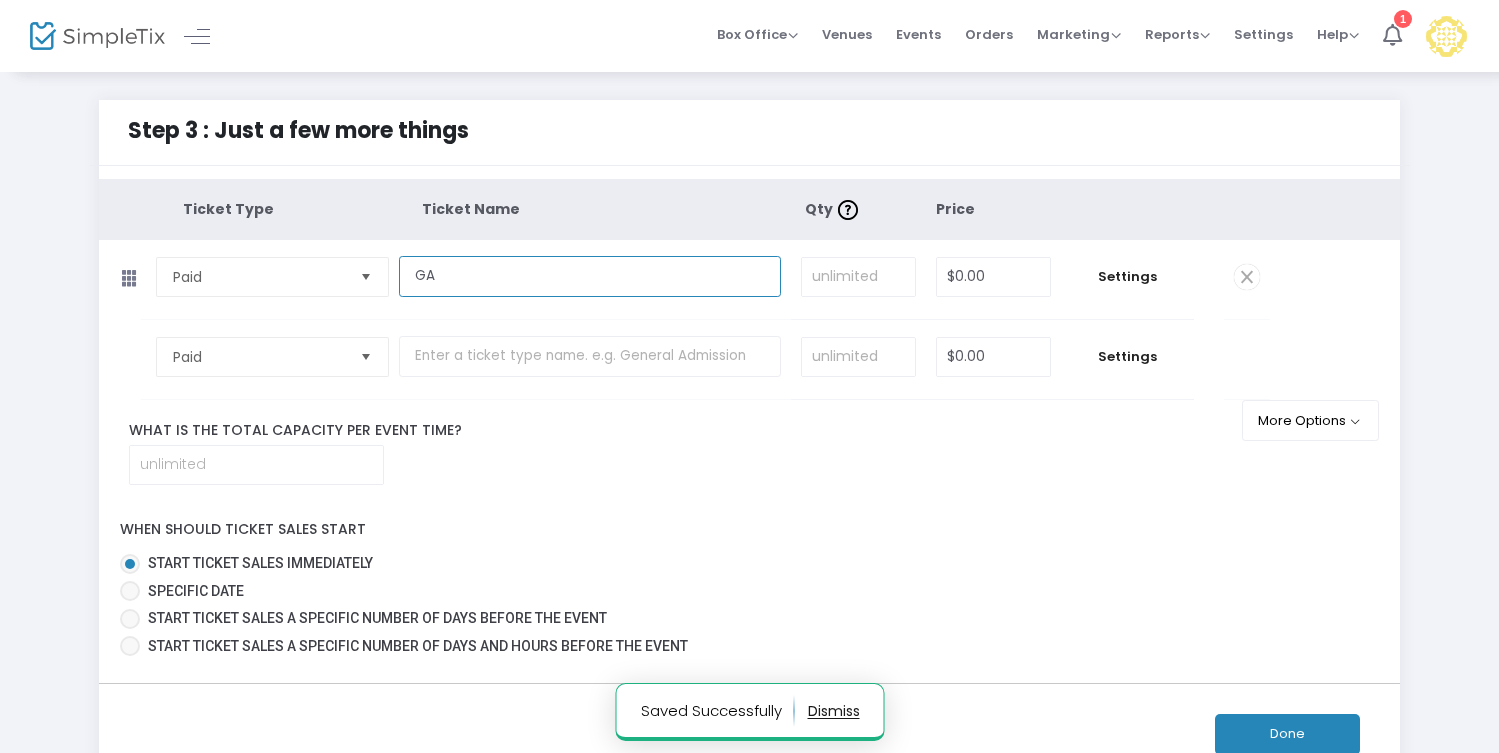 type on "GA" 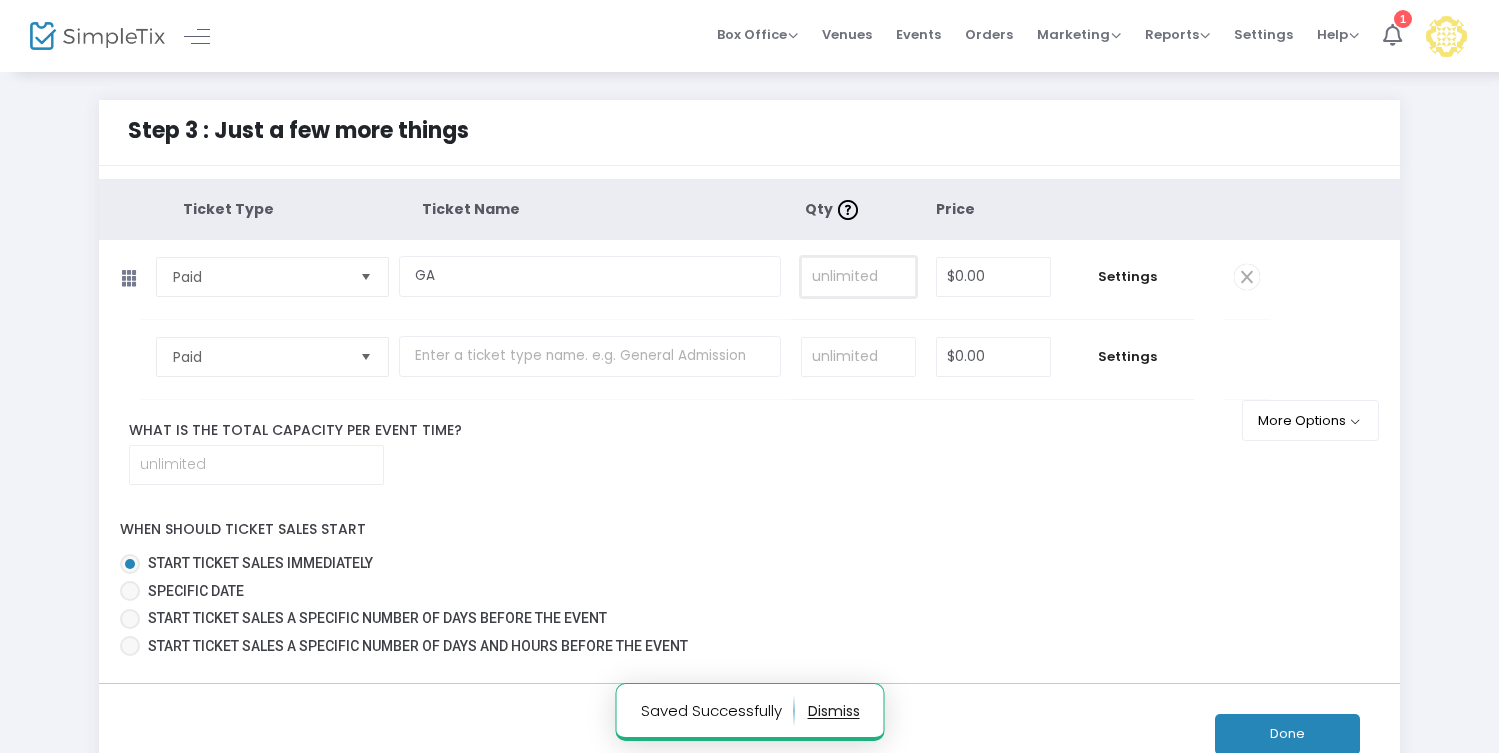 click at bounding box center (858, 277) 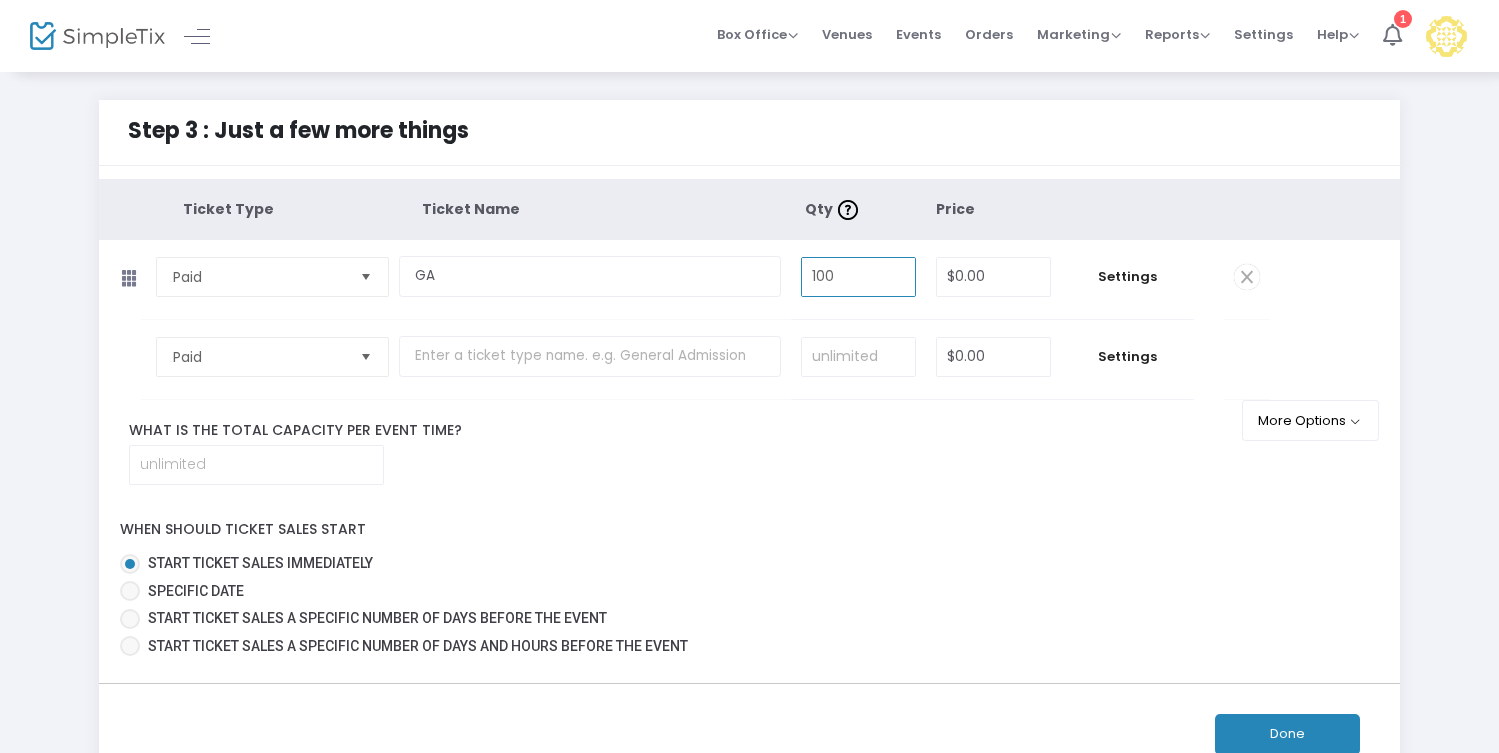 type on "100" 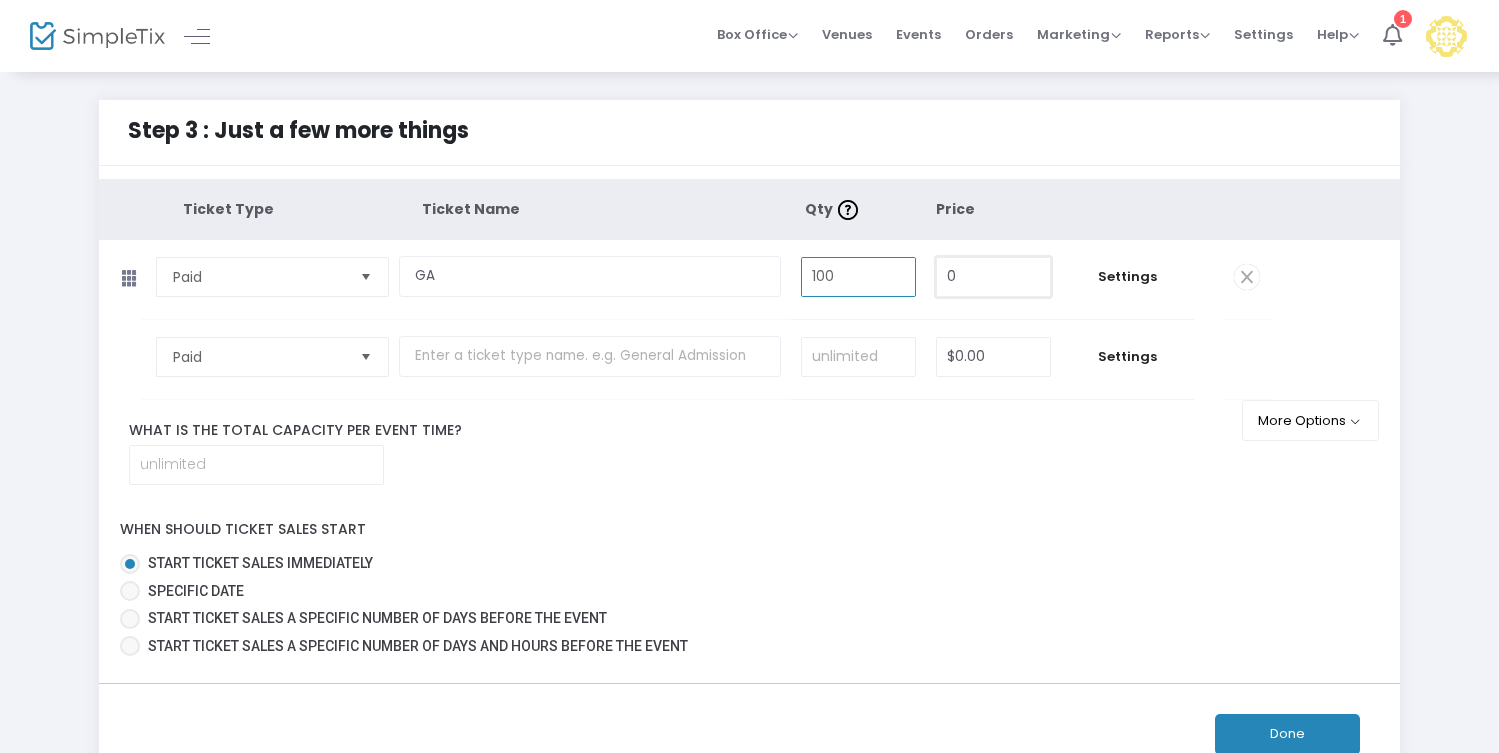 drag, startPoint x: 996, startPoint y: 276, endPoint x: 874, endPoint y: 264, distance: 122.588745 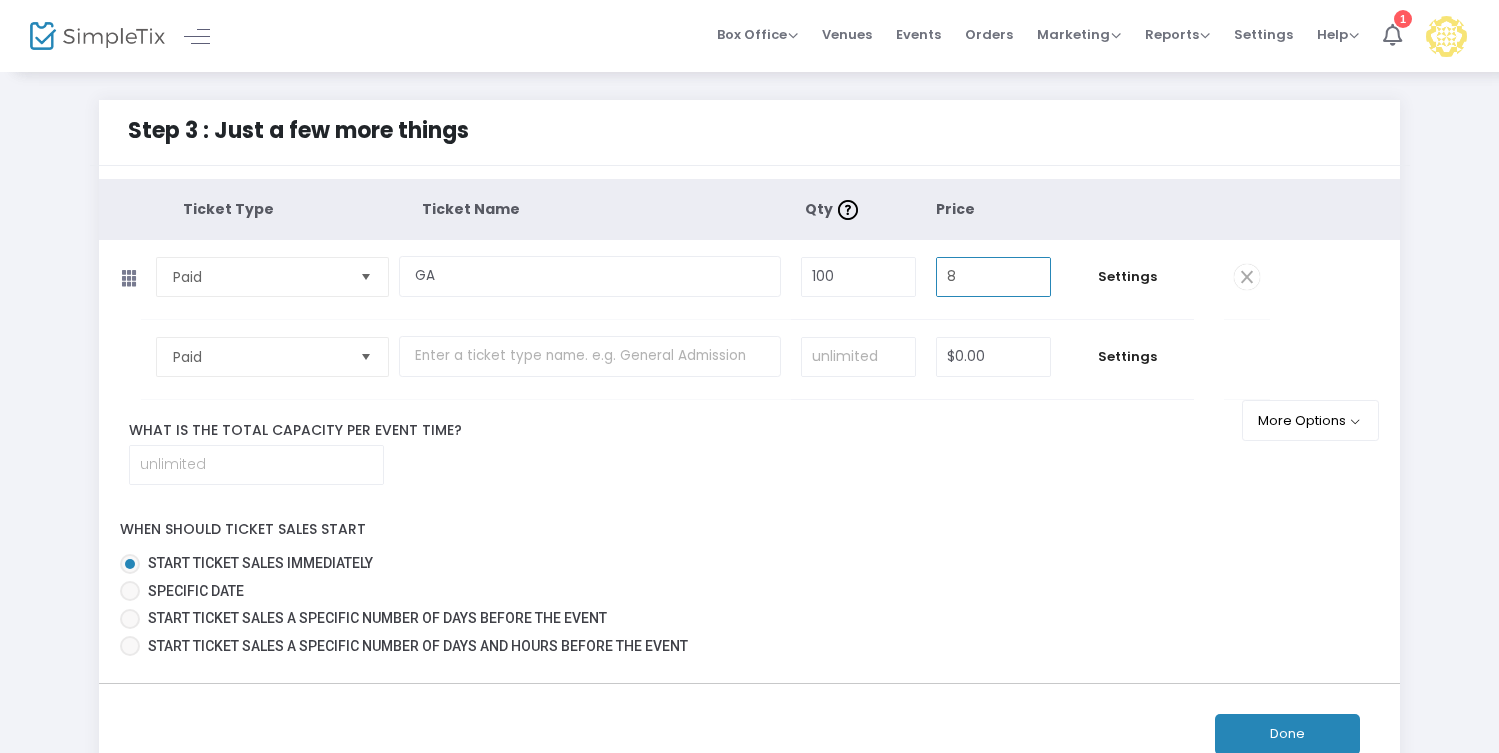 type on "$8.00" 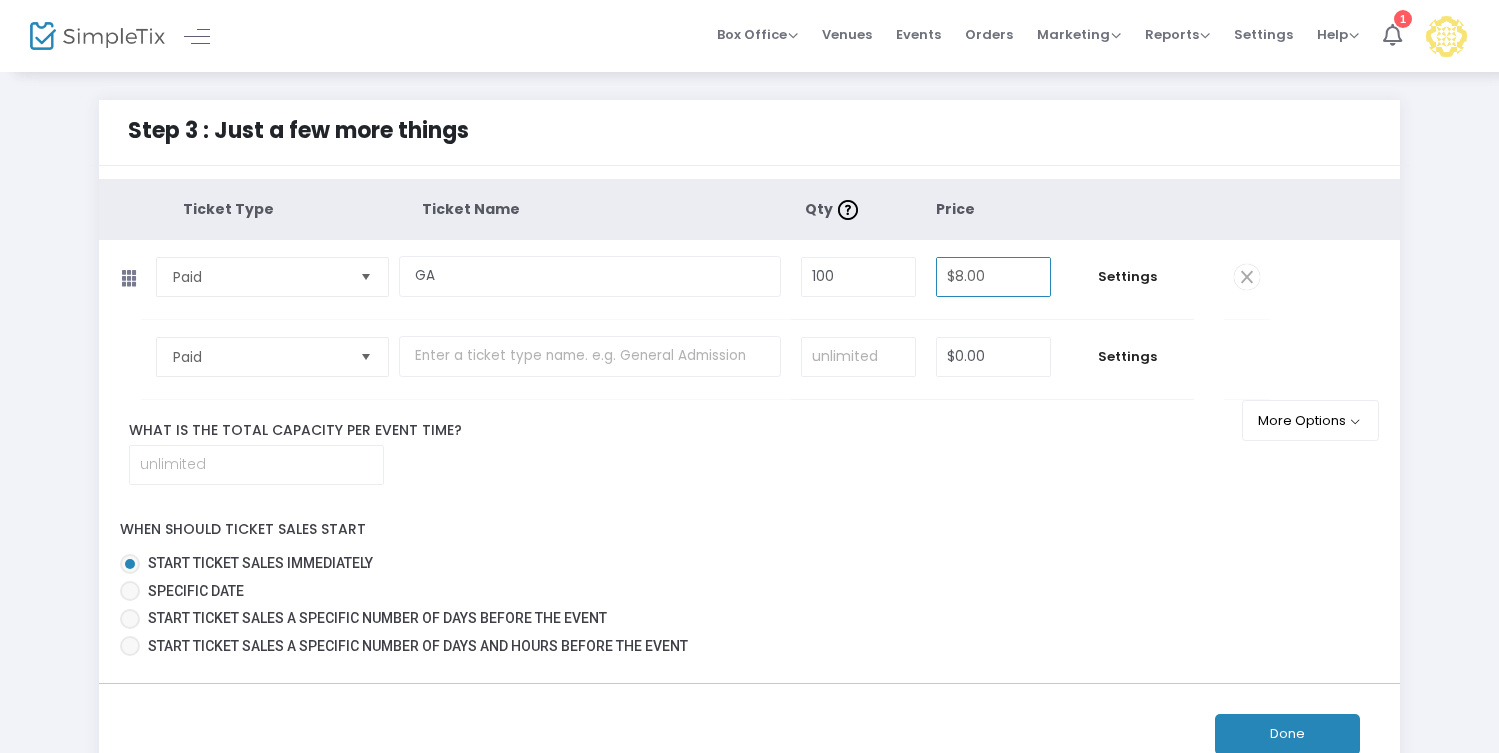 click on "What is the total capacity per event time?" 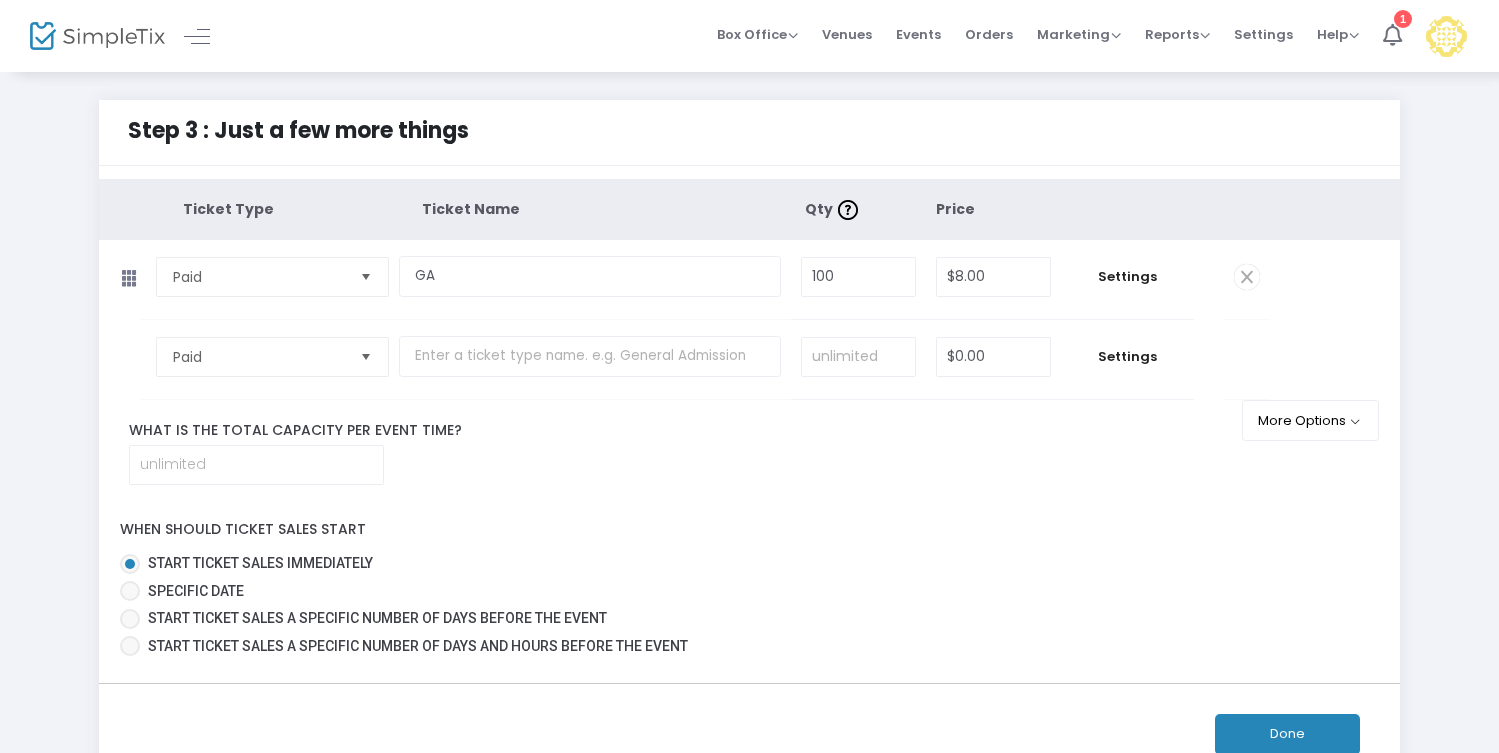 click on "What is the total capacity per event time?" 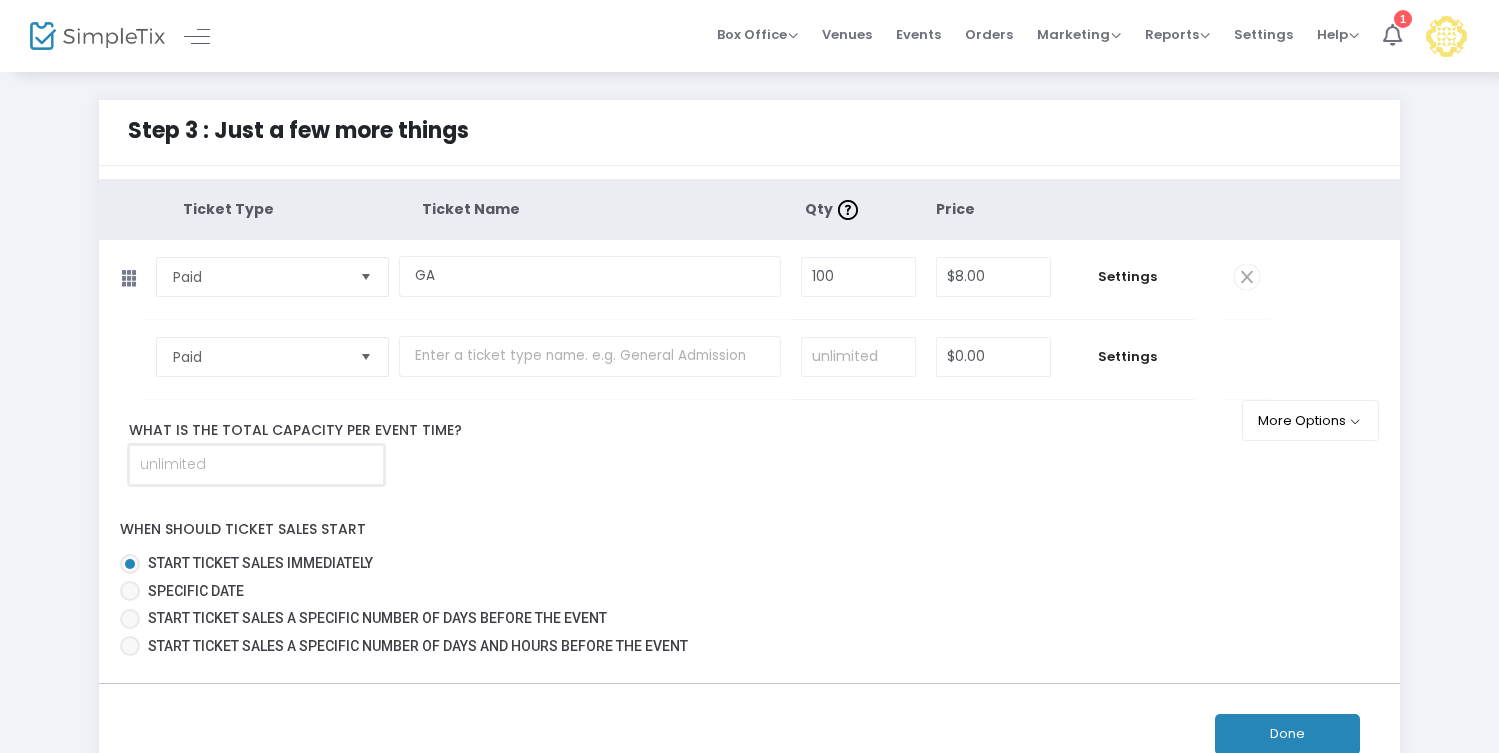 click at bounding box center [256, 465] 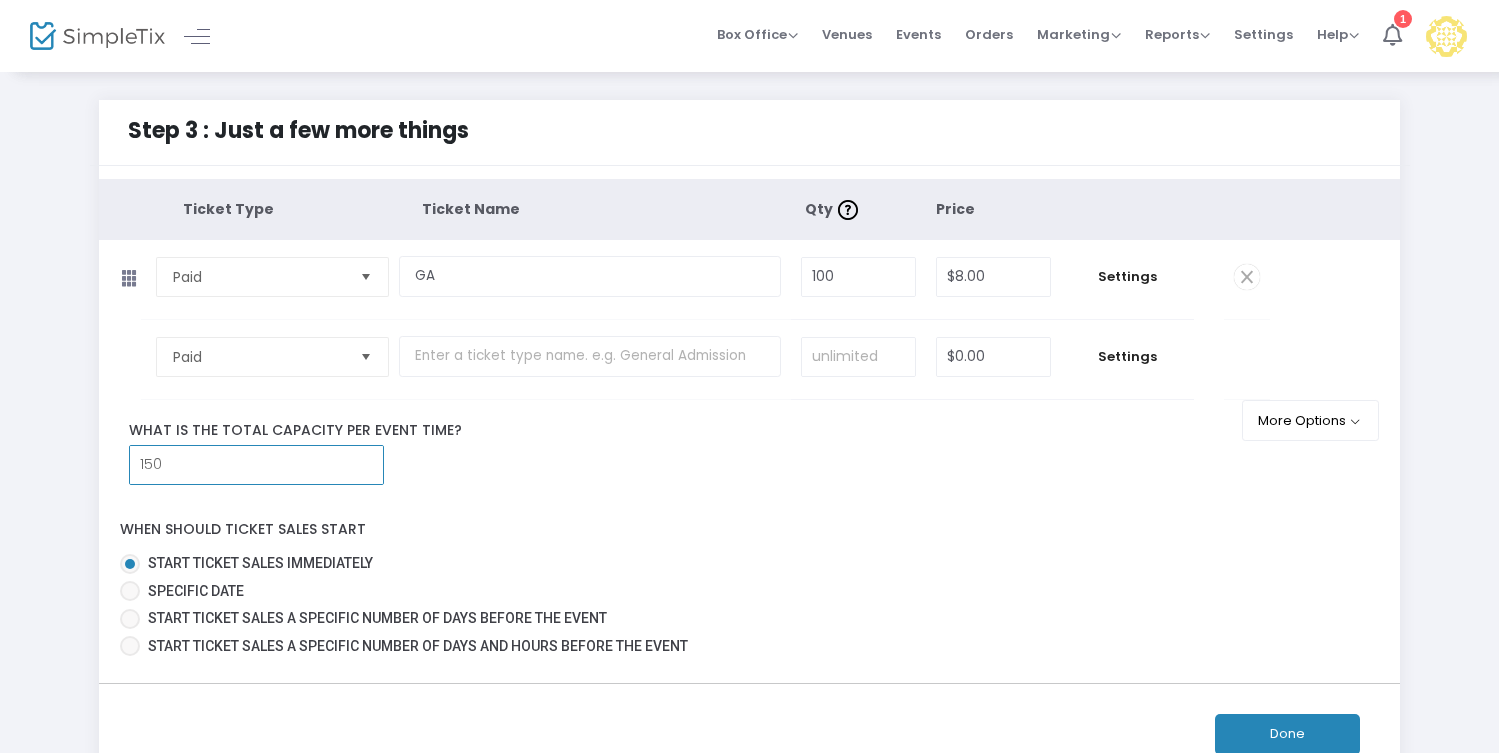 type on "150" 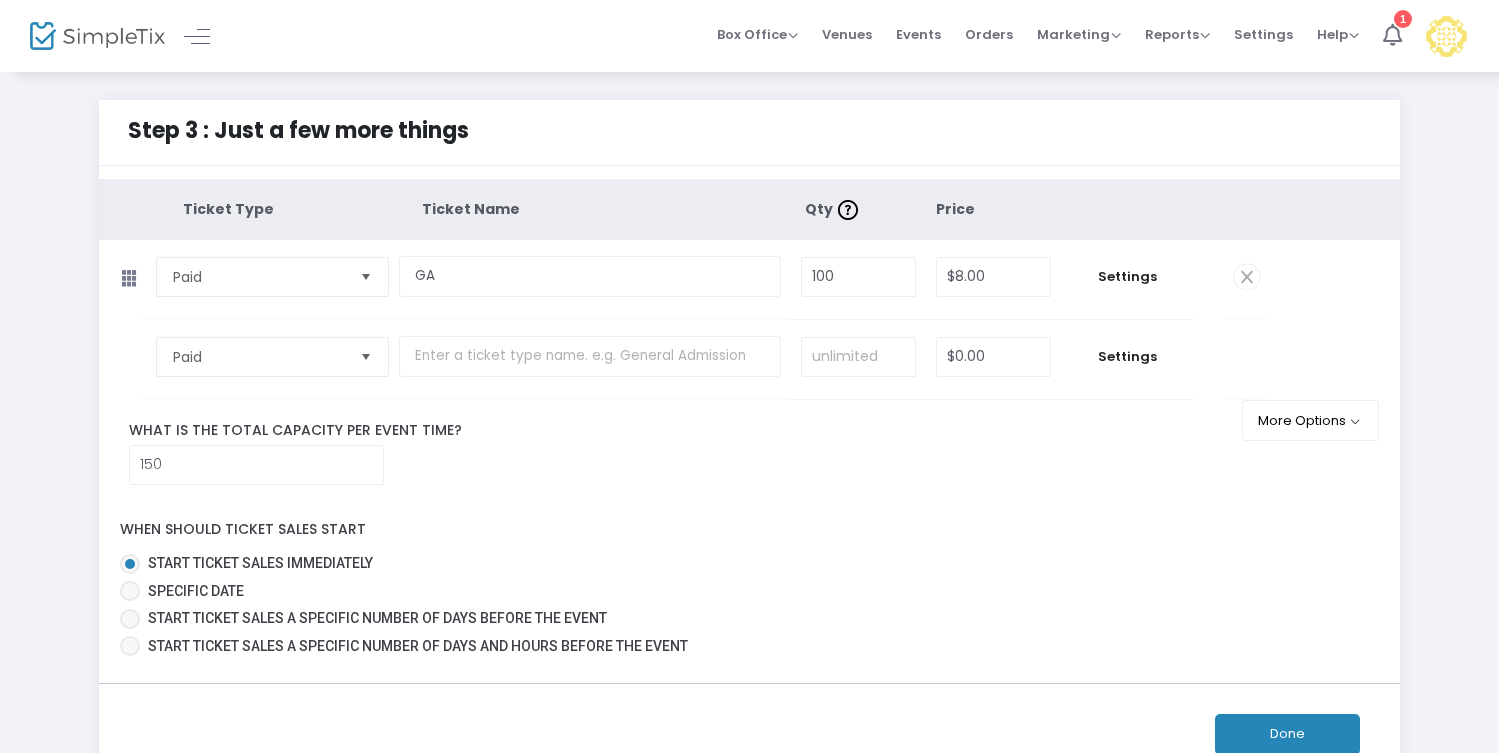 click on "Done" 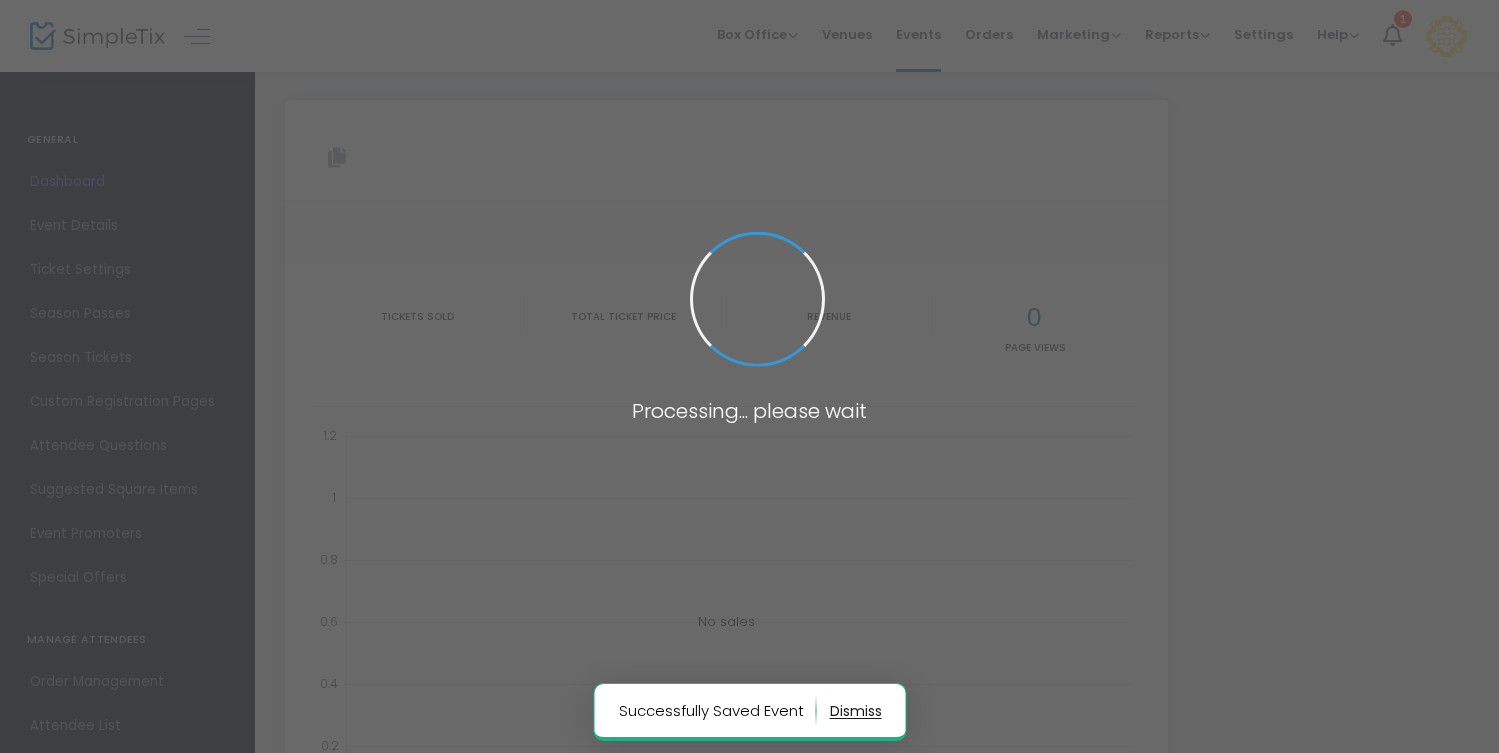 type on "https://www.simpletix.com/e/testing-event-tickets-229682" 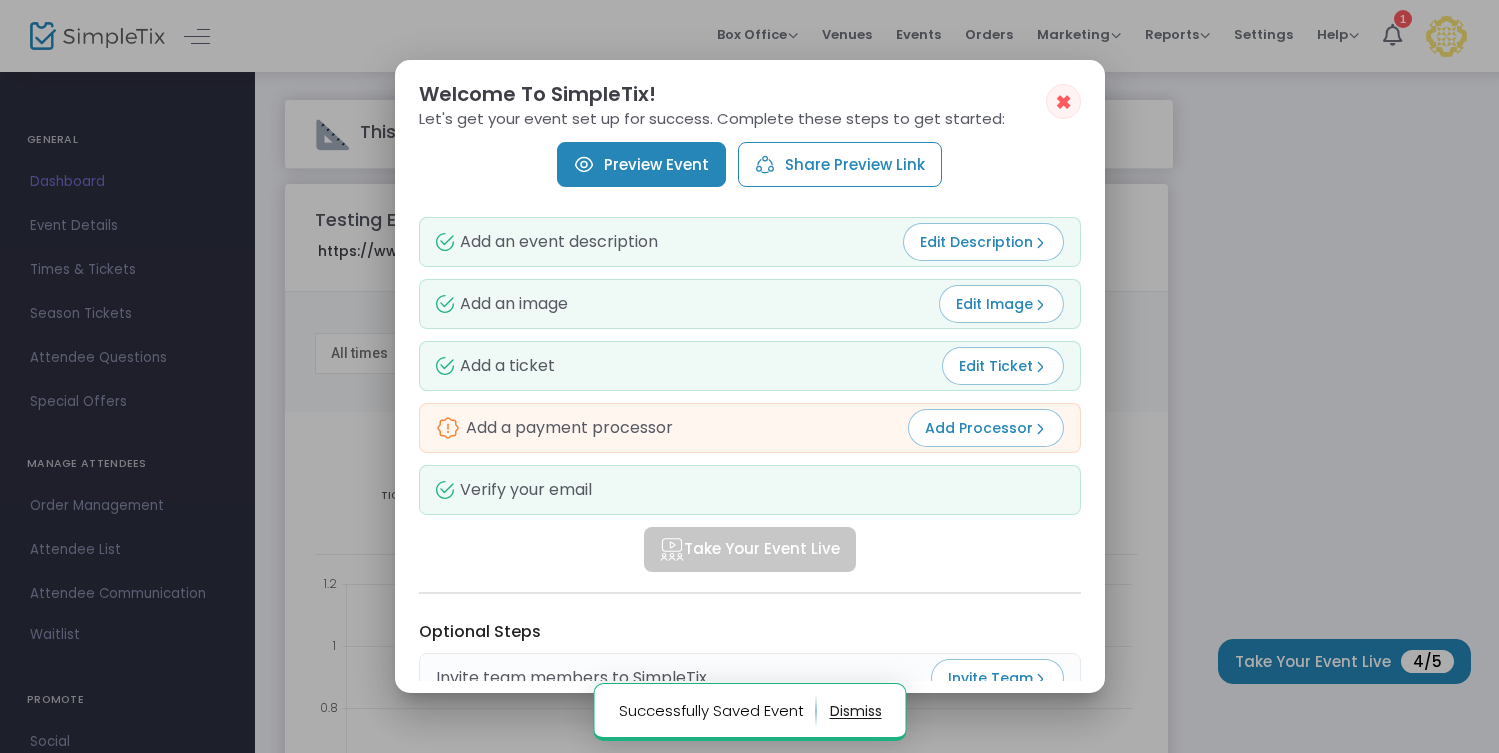 click on "Preview Event" at bounding box center (641, 164) 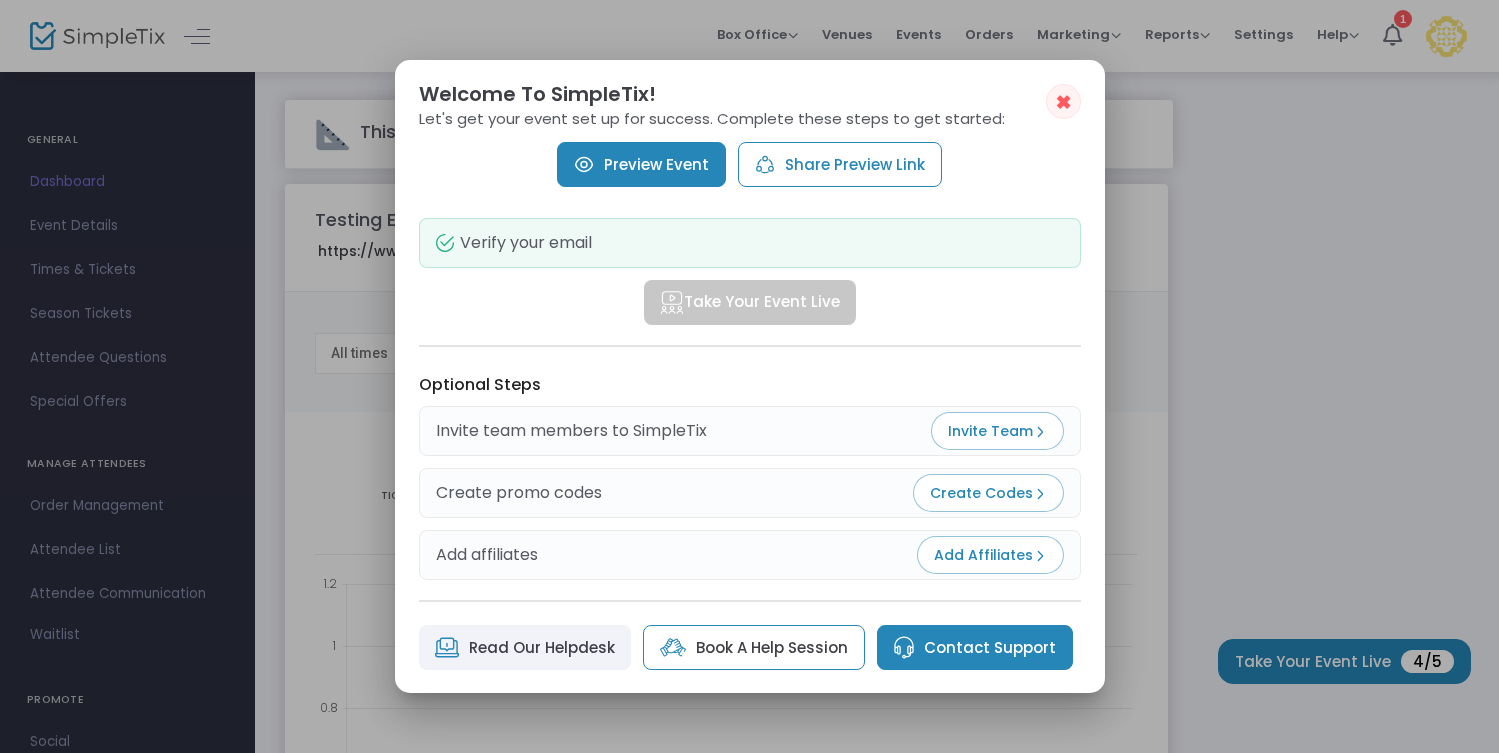 scroll, scrollTop: 0, scrollLeft: 0, axis: both 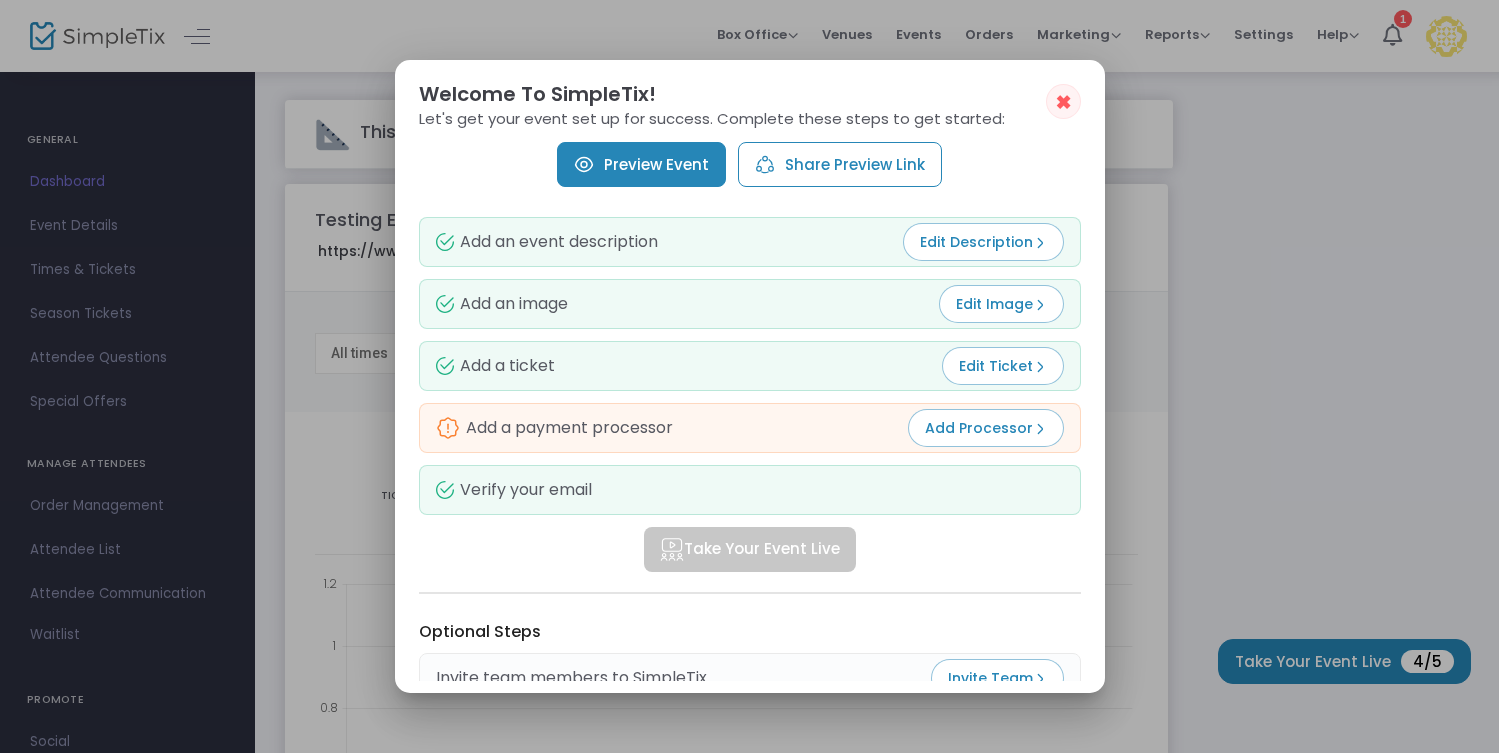 click on "✖" at bounding box center (1063, 102) 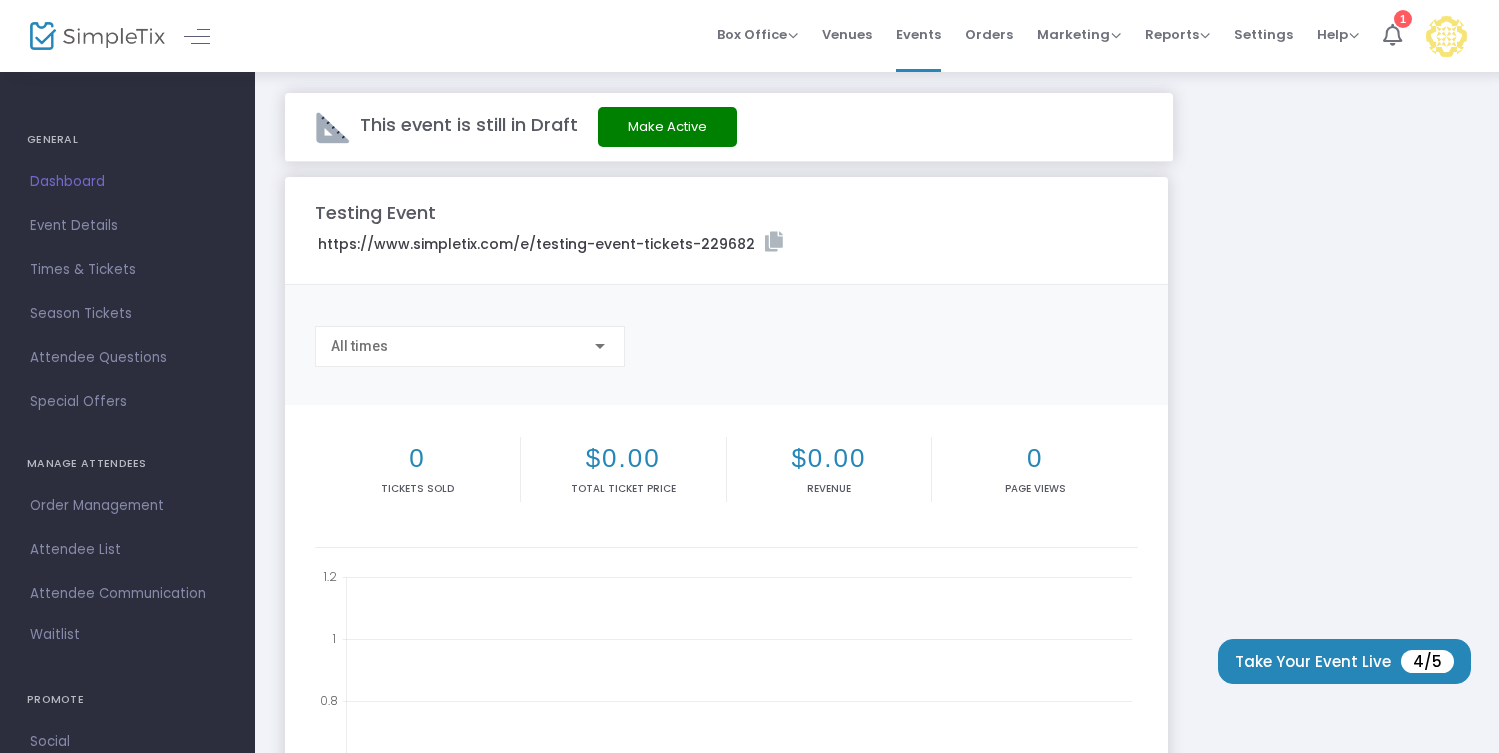 scroll, scrollTop: 0, scrollLeft: 0, axis: both 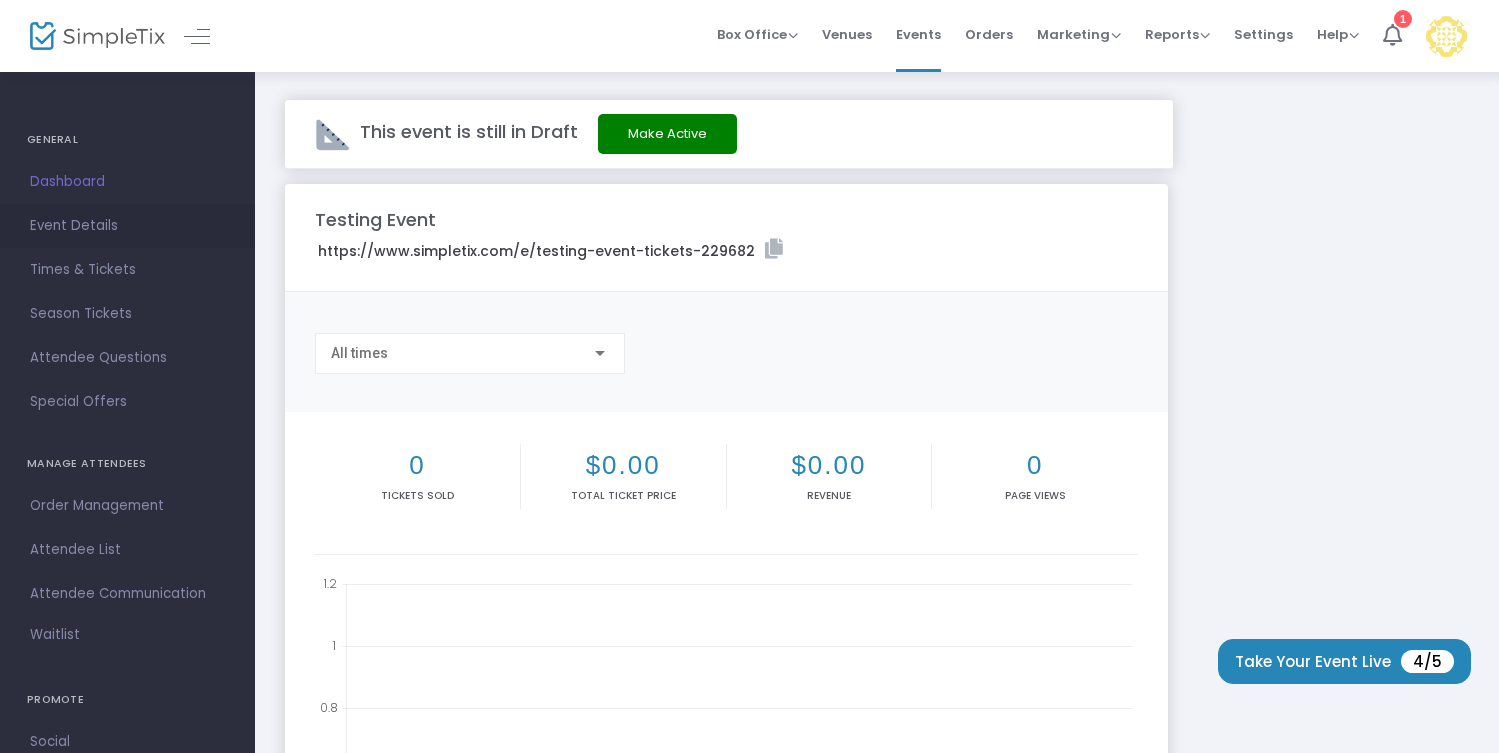 click on "Event Details" at bounding box center (127, 226) 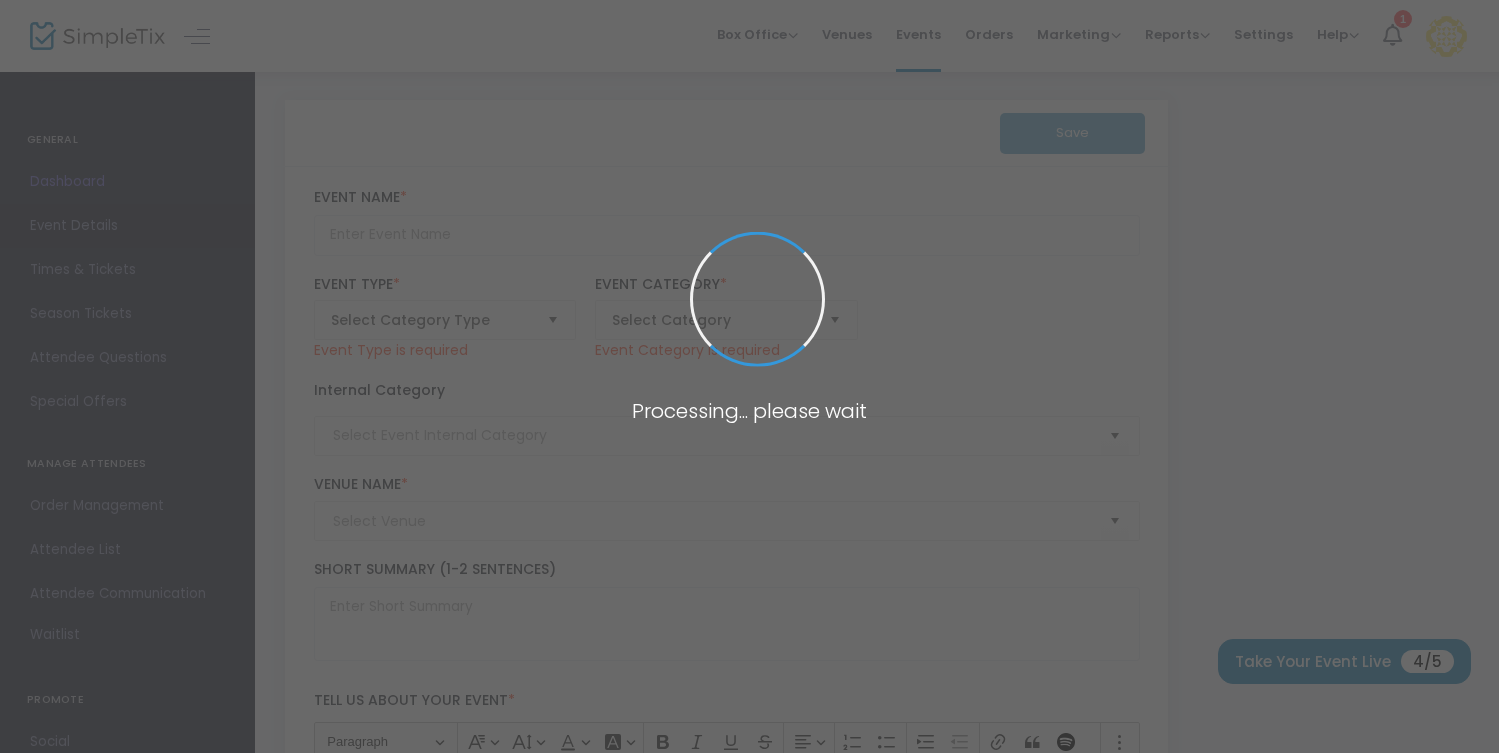 type on "Testing Event" 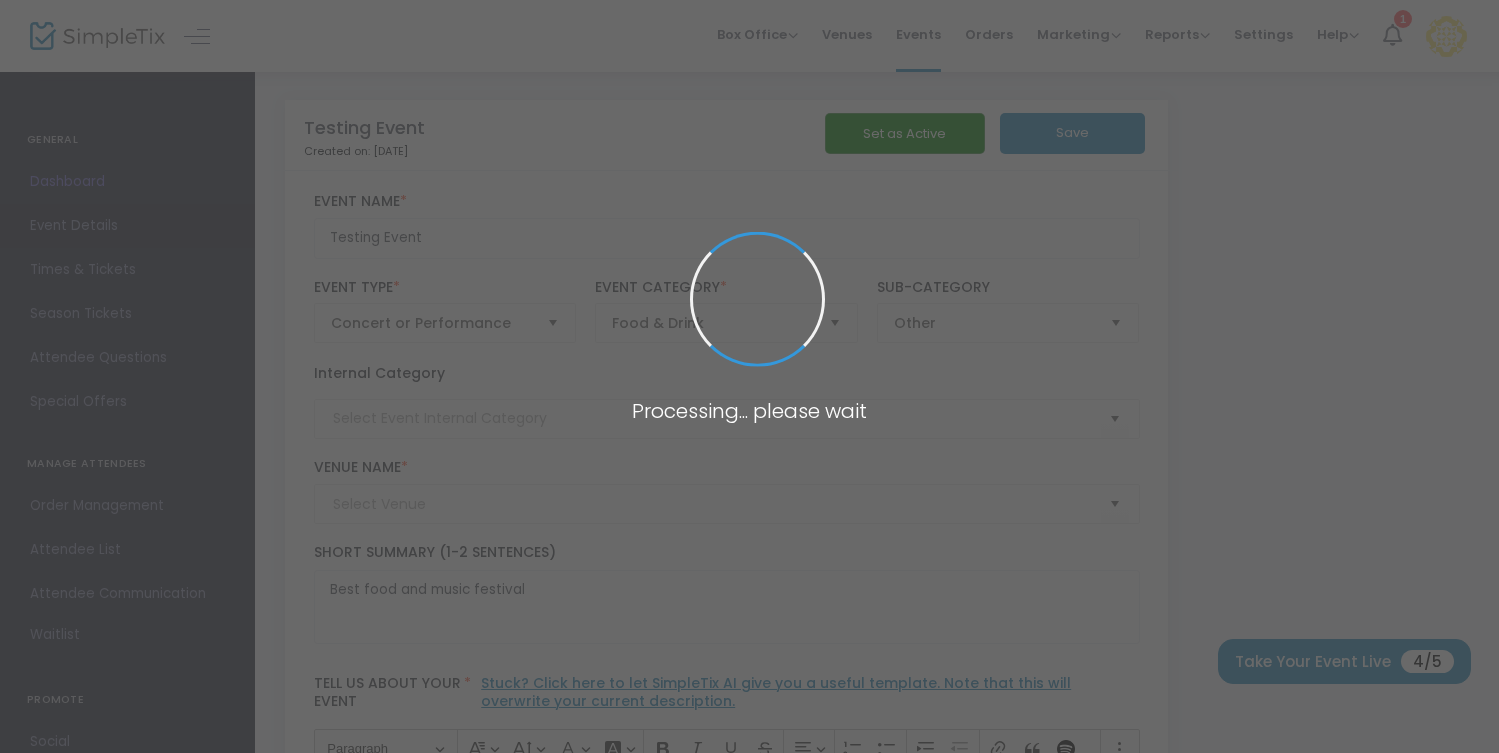 type on "[LOCATION]" 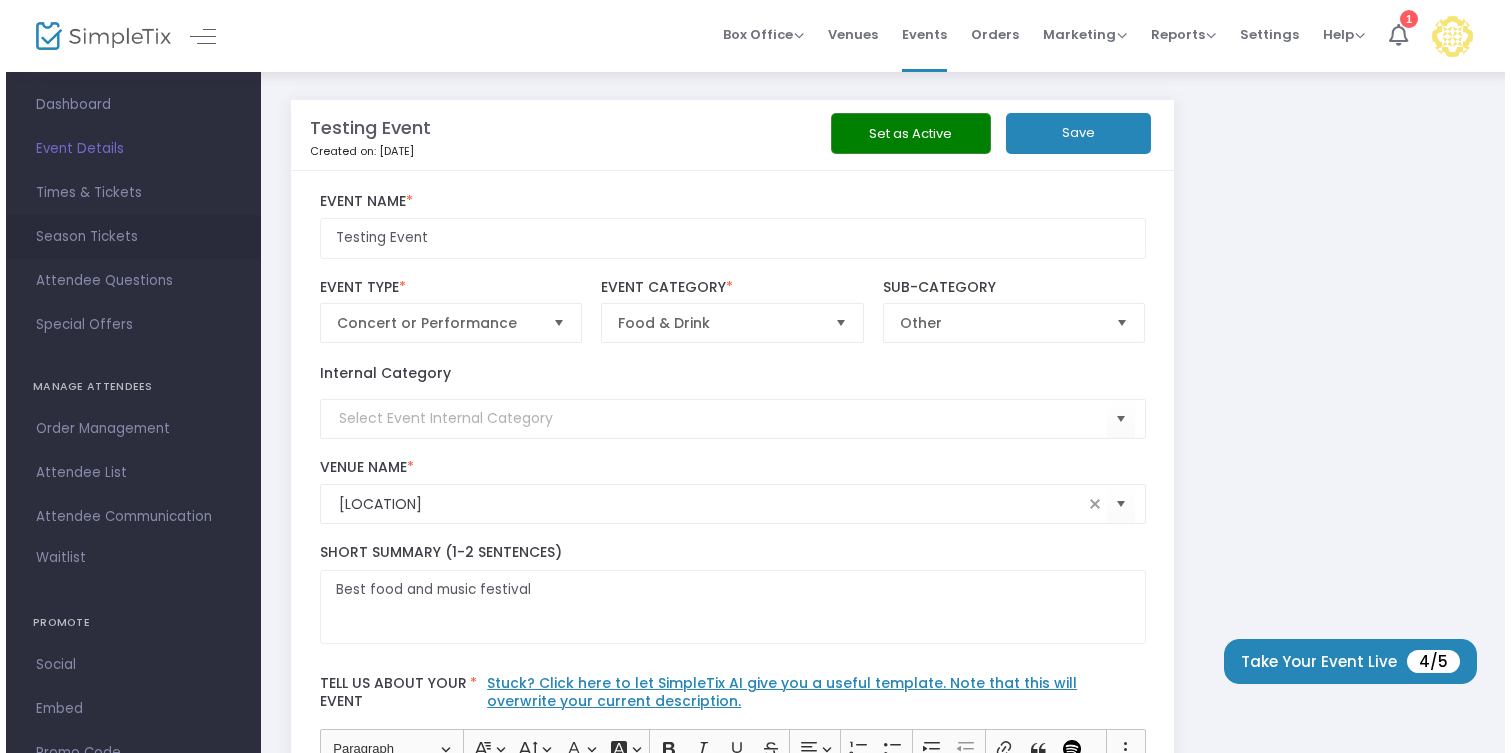 scroll, scrollTop: 83, scrollLeft: 0, axis: vertical 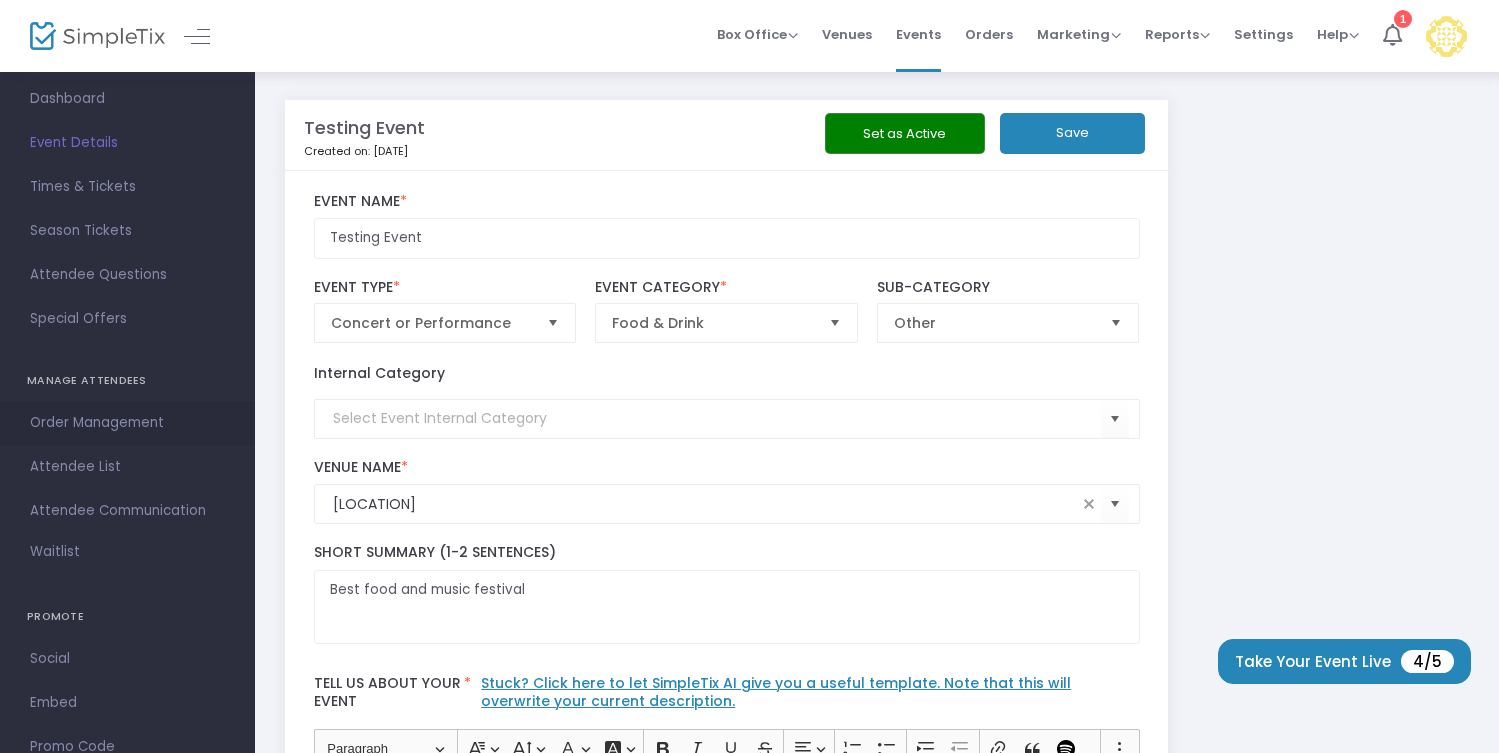 click on "Order Management" at bounding box center [127, 423] 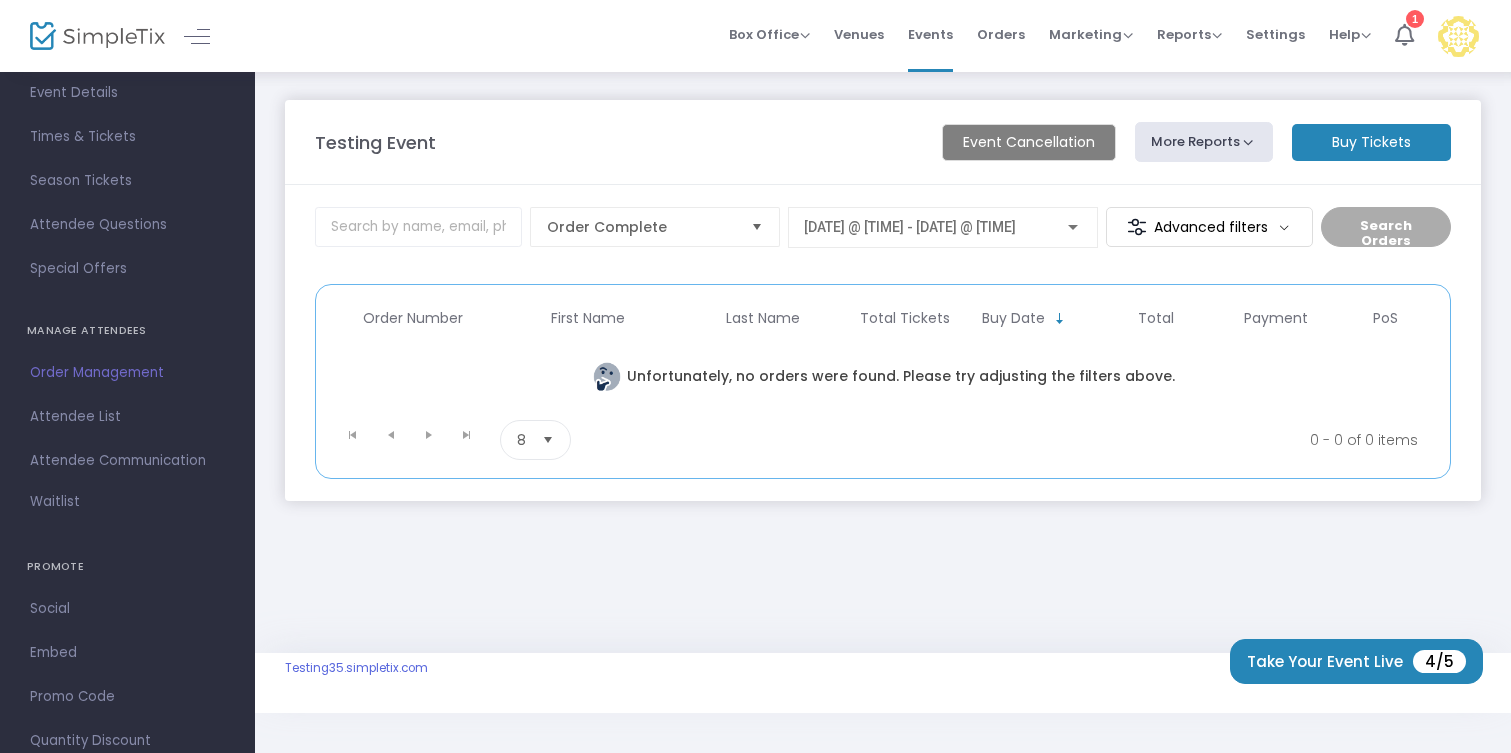 scroll, scrollTop: 137, scrollLeft: 0, axis: vertical 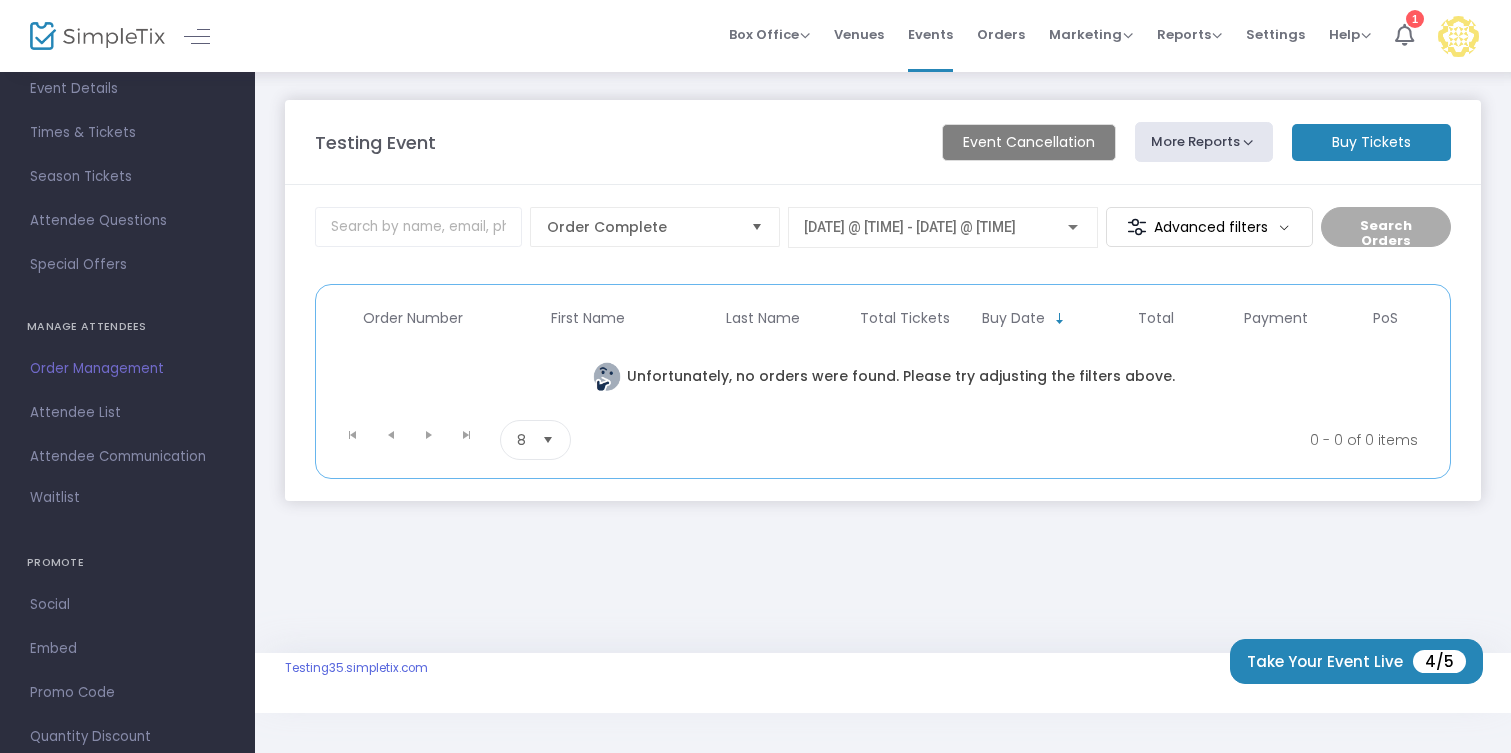 click on "Attendee List" at bounding box center [127, 413] 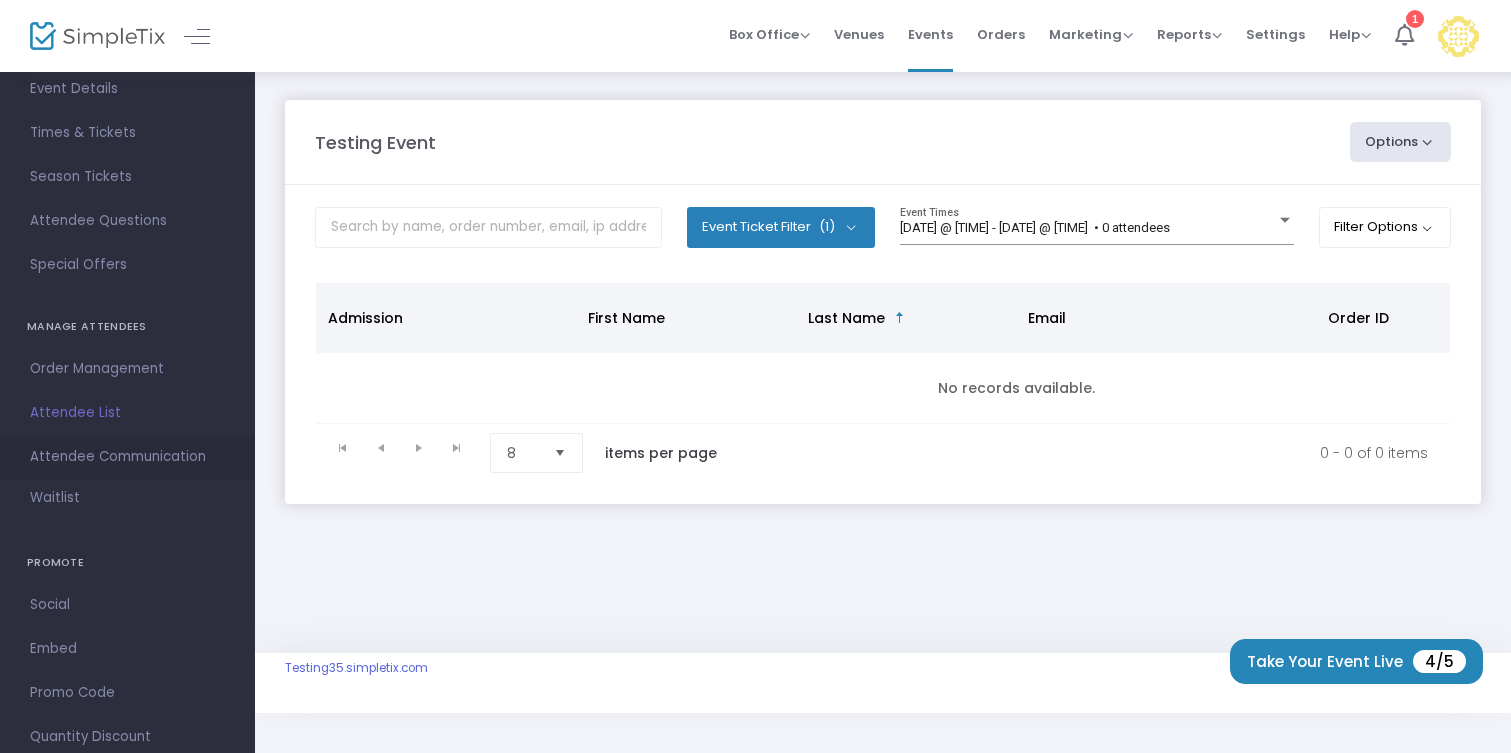 click on "Attendee Communication" at bounding box center (127, 457) 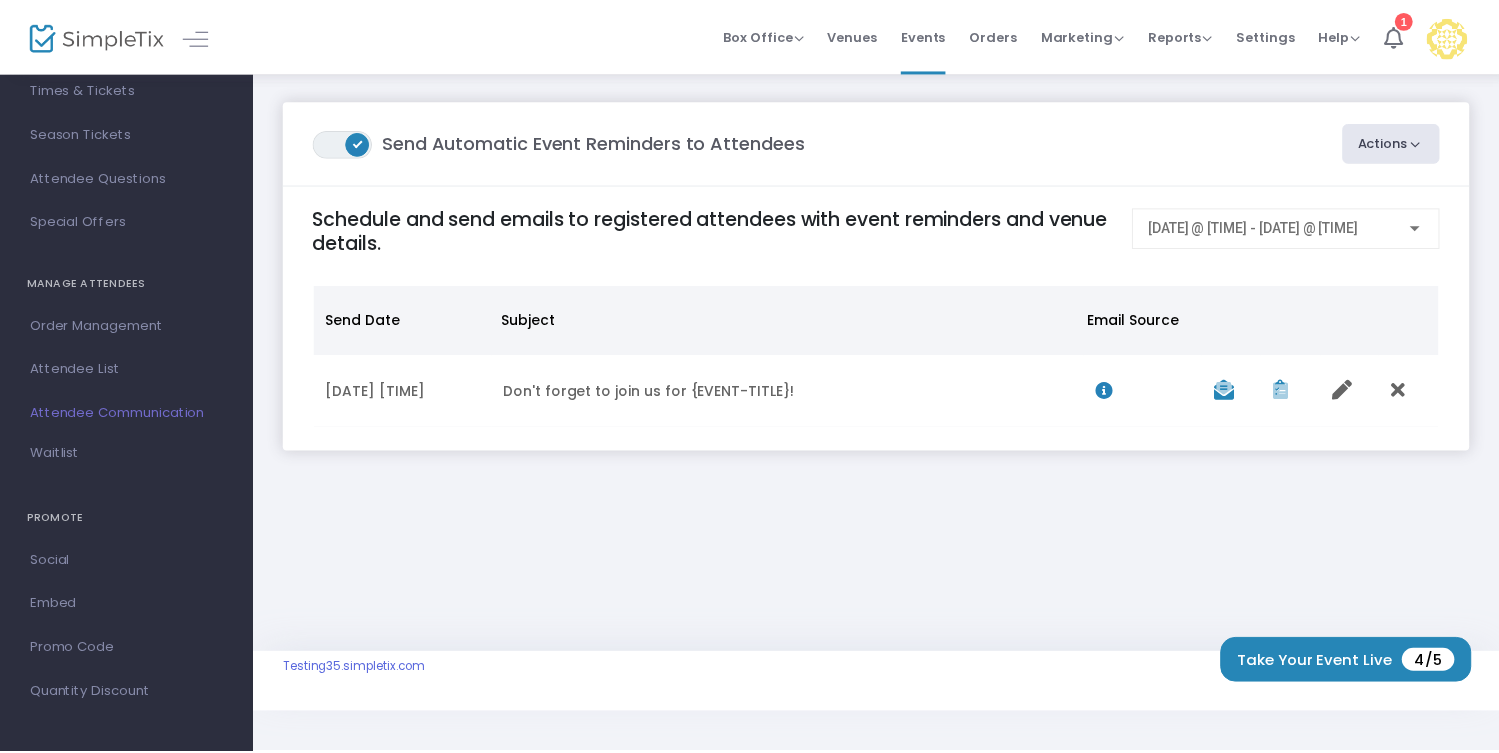 scroll, scrollTop: 186, scrollLeft: 0, axis: vertical 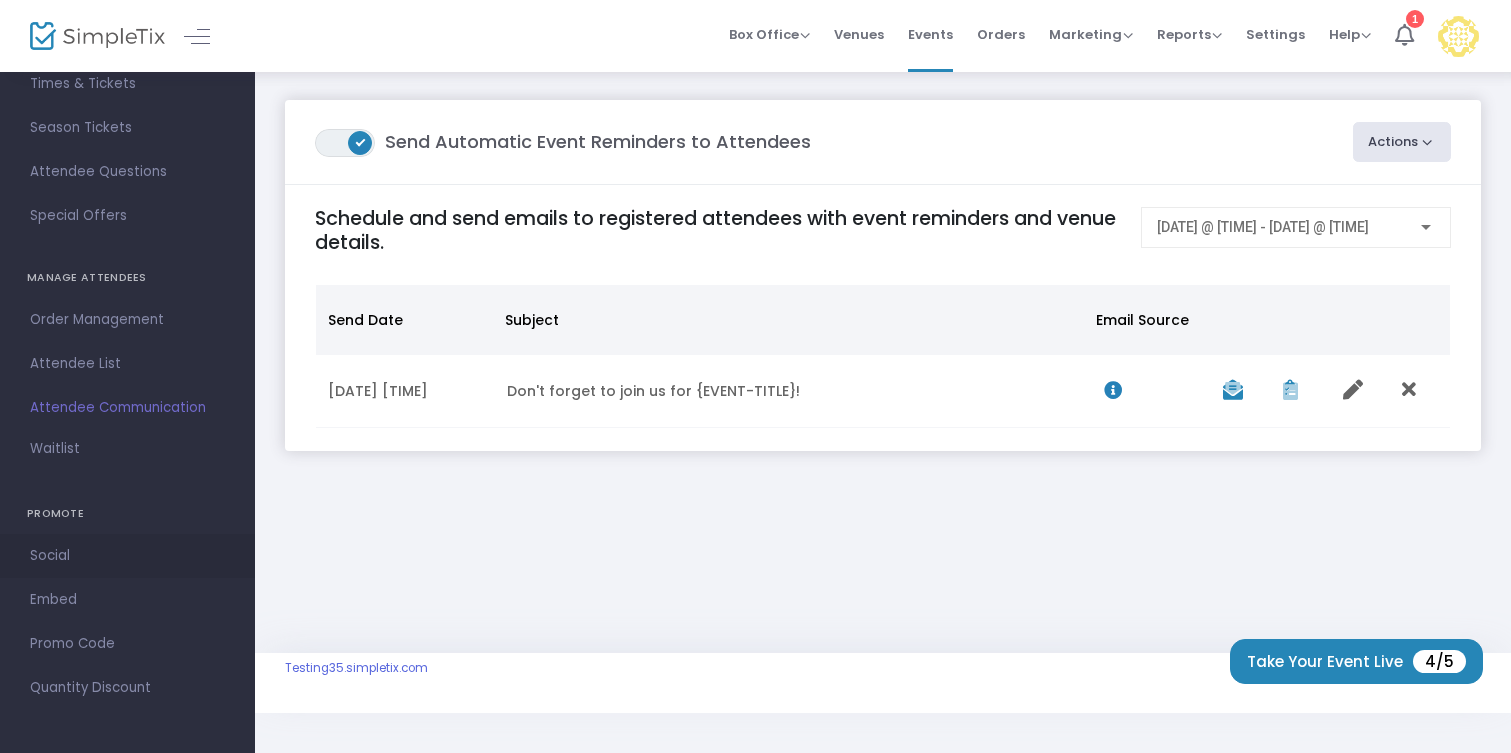 click on "Social" at bounding box center (127, 556) 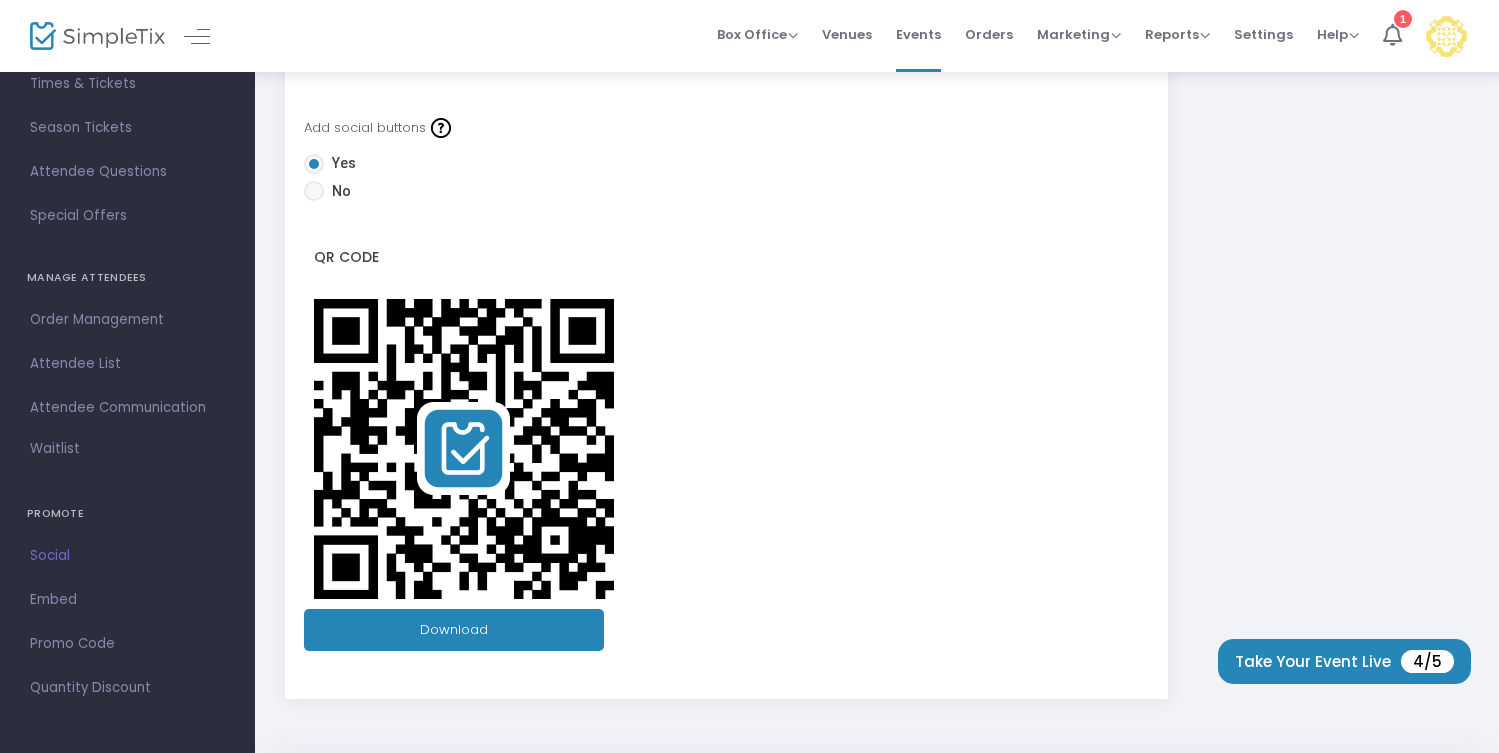 scroll, scrollTop: 511, scrollLeft: 0, axis: vertical 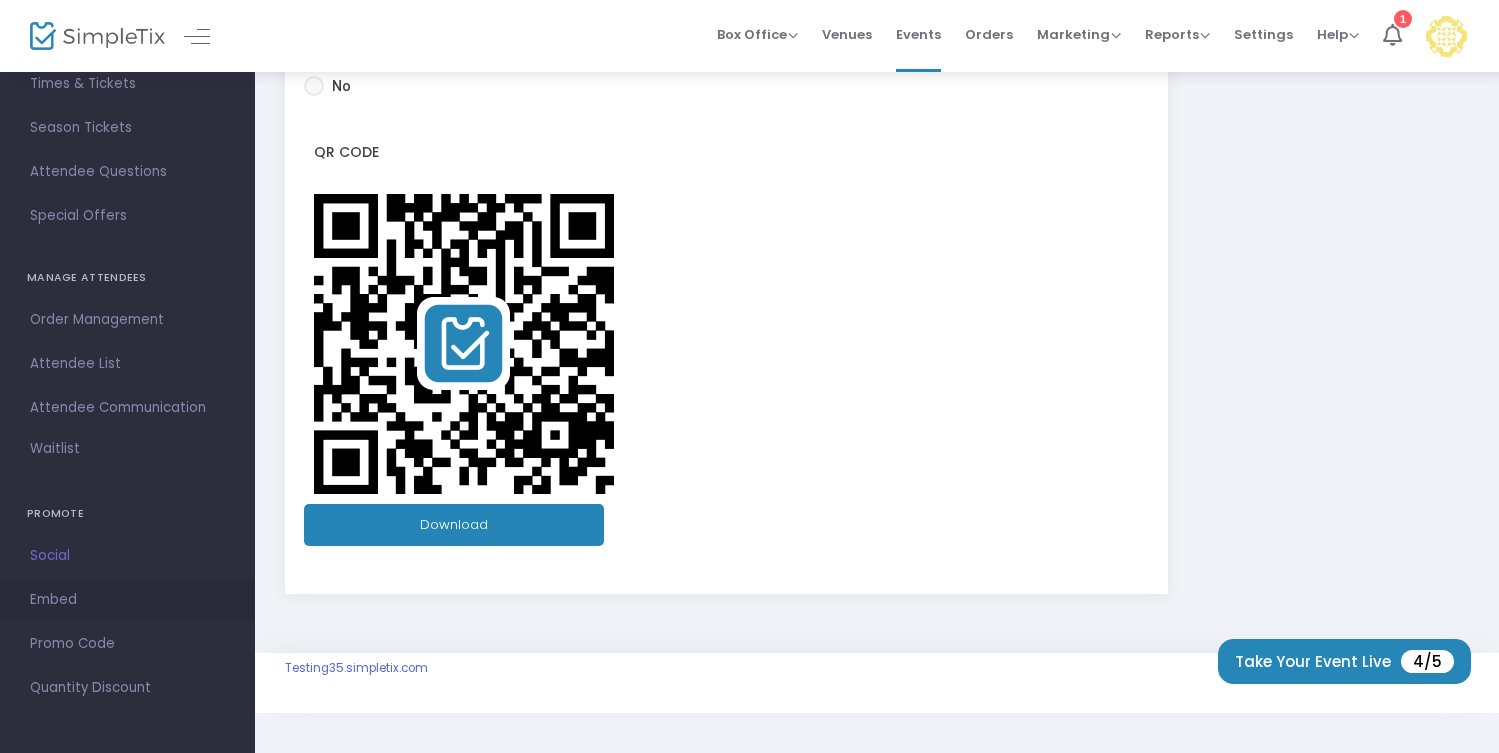 click on "Embed" at bounding box center (127, 600) 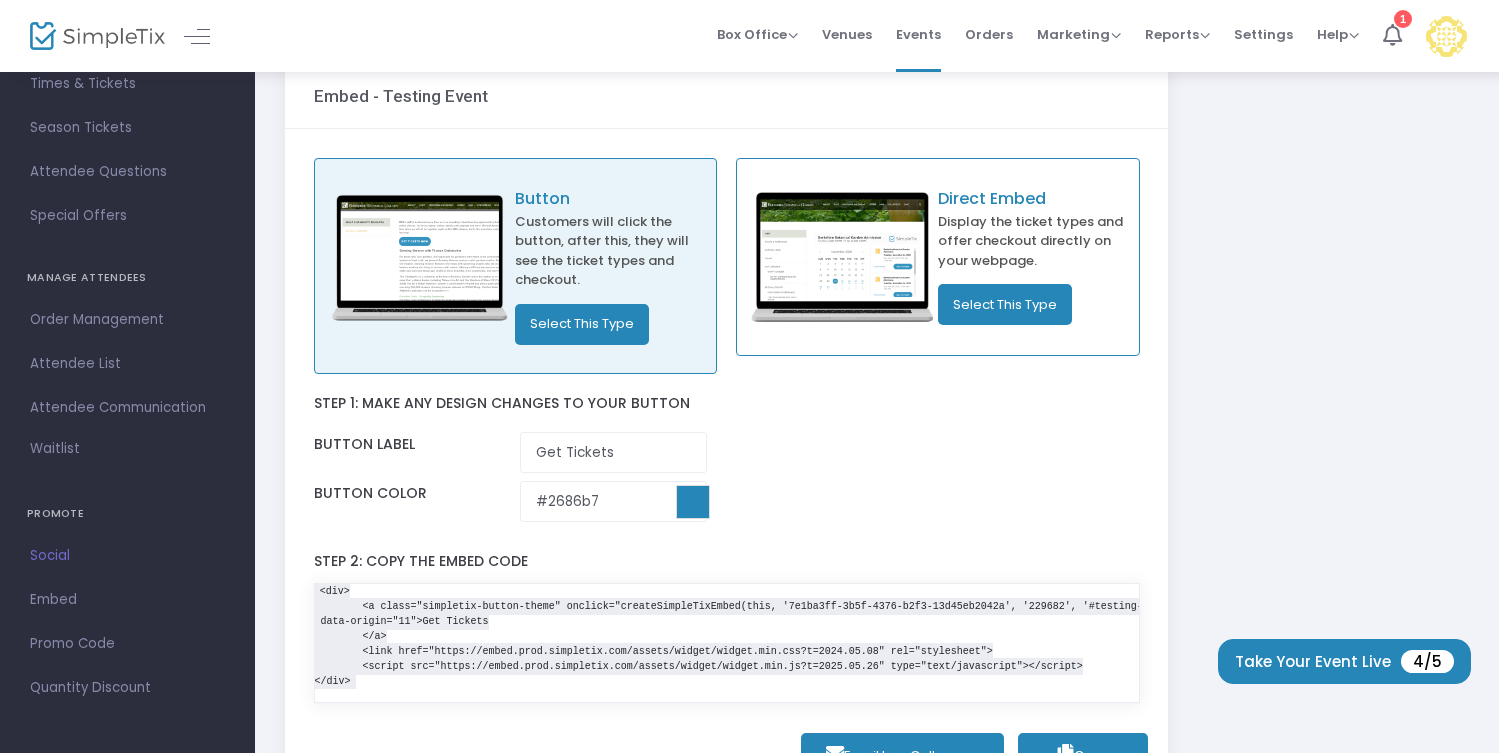 scroll, scrollTop: 282, scrollLeft: 0, axis: vertical 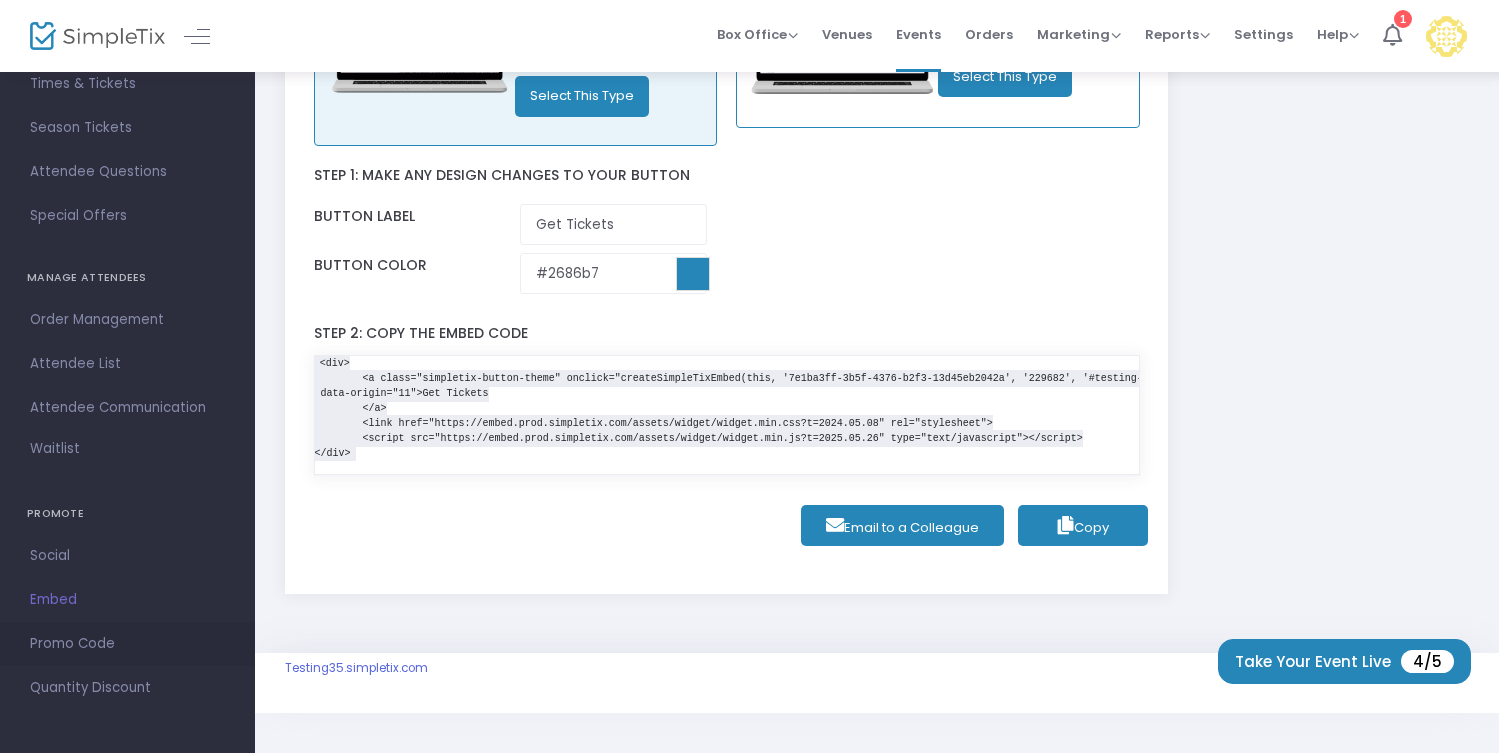 click on "Promo Code" at bounding box center (127, 644) 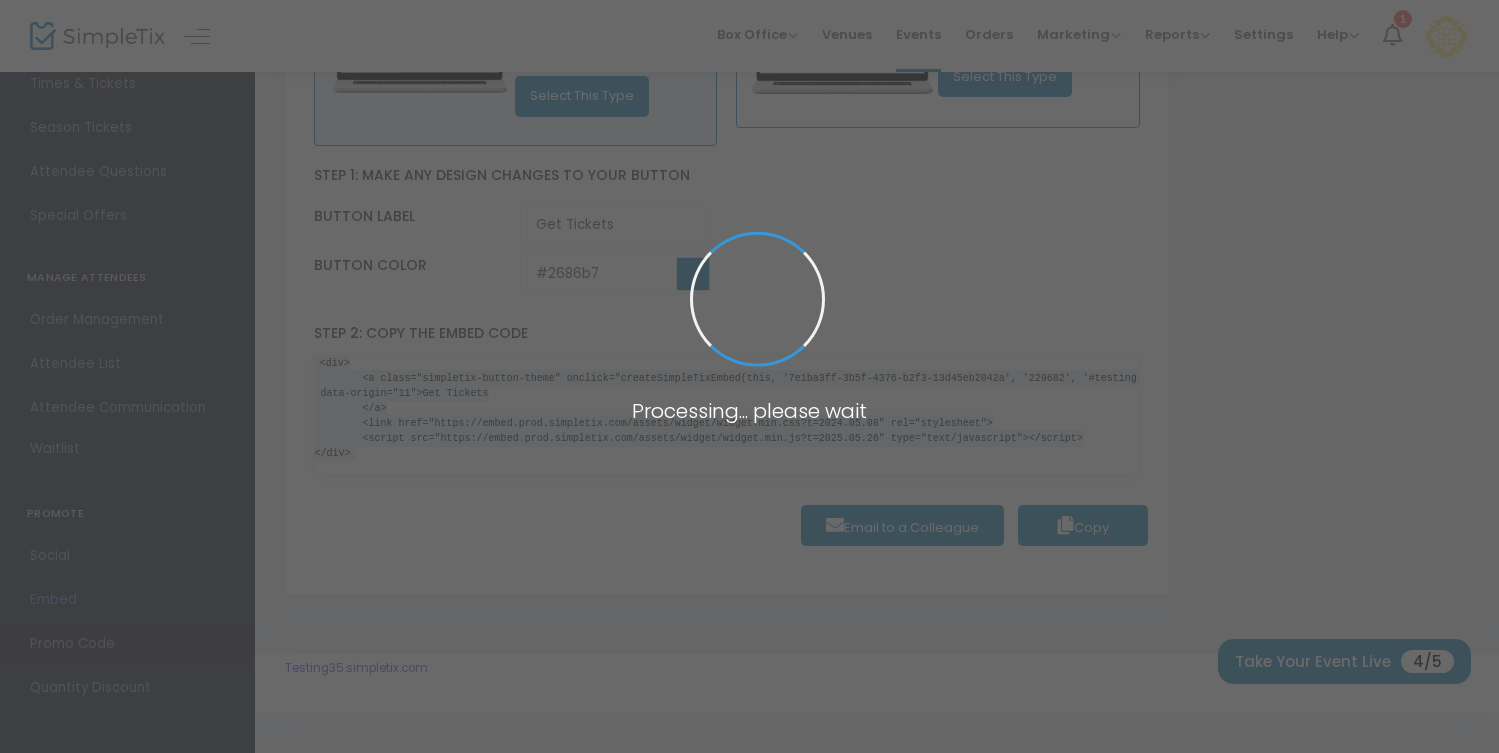 scroll, scrollTop: 0, scrollLeft: 0, axis: both 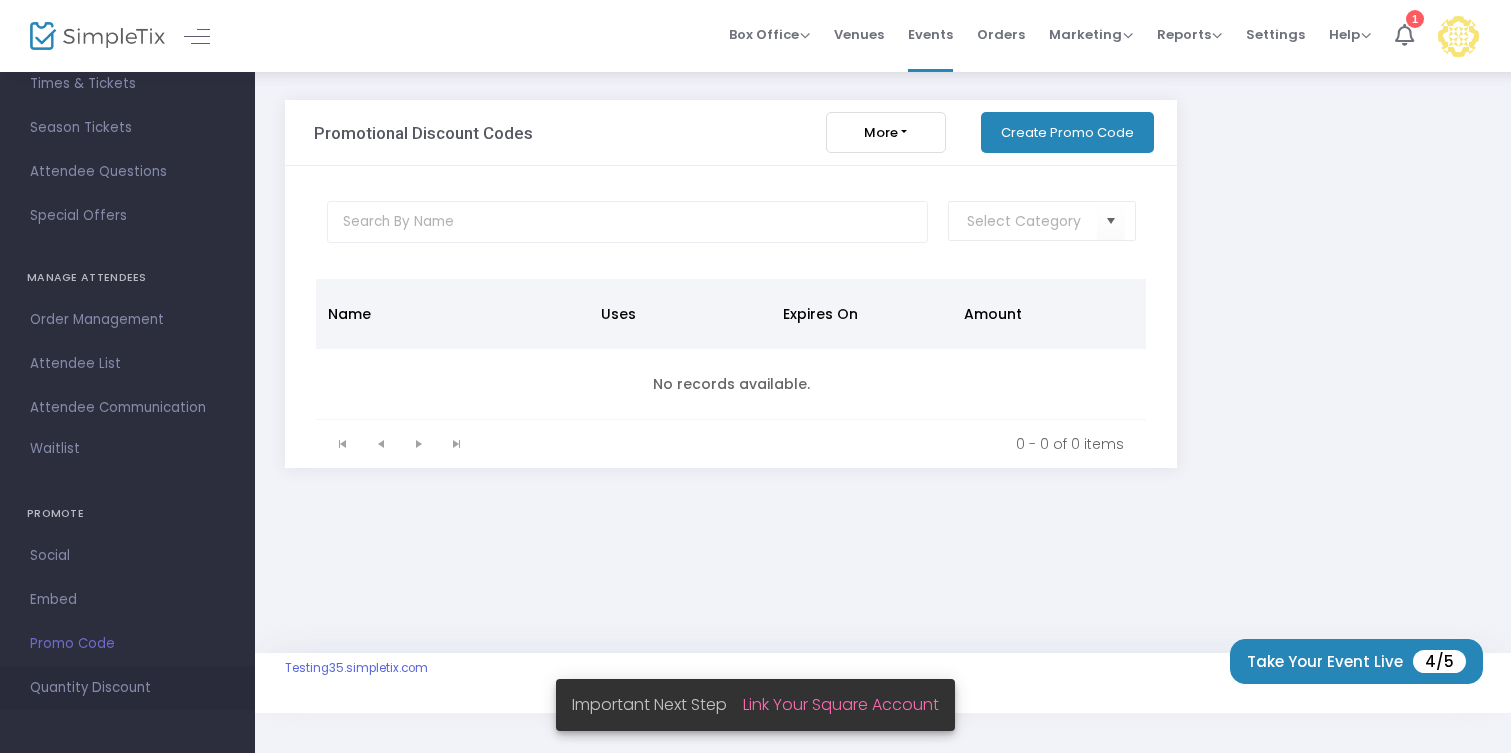 click on "Quantity Discount" at bounding box center [127, 688] 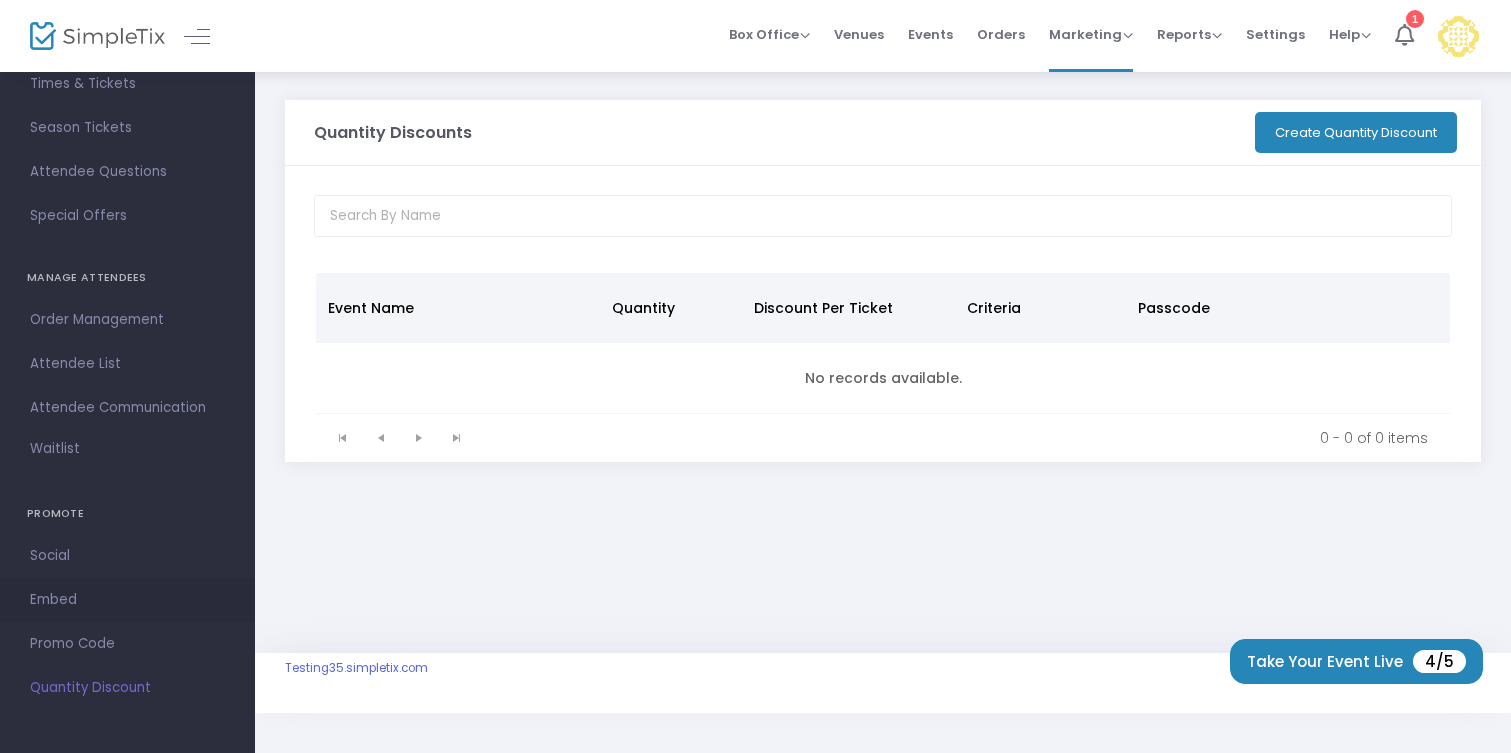 click on "Embed" at bounding box center [127, 600] 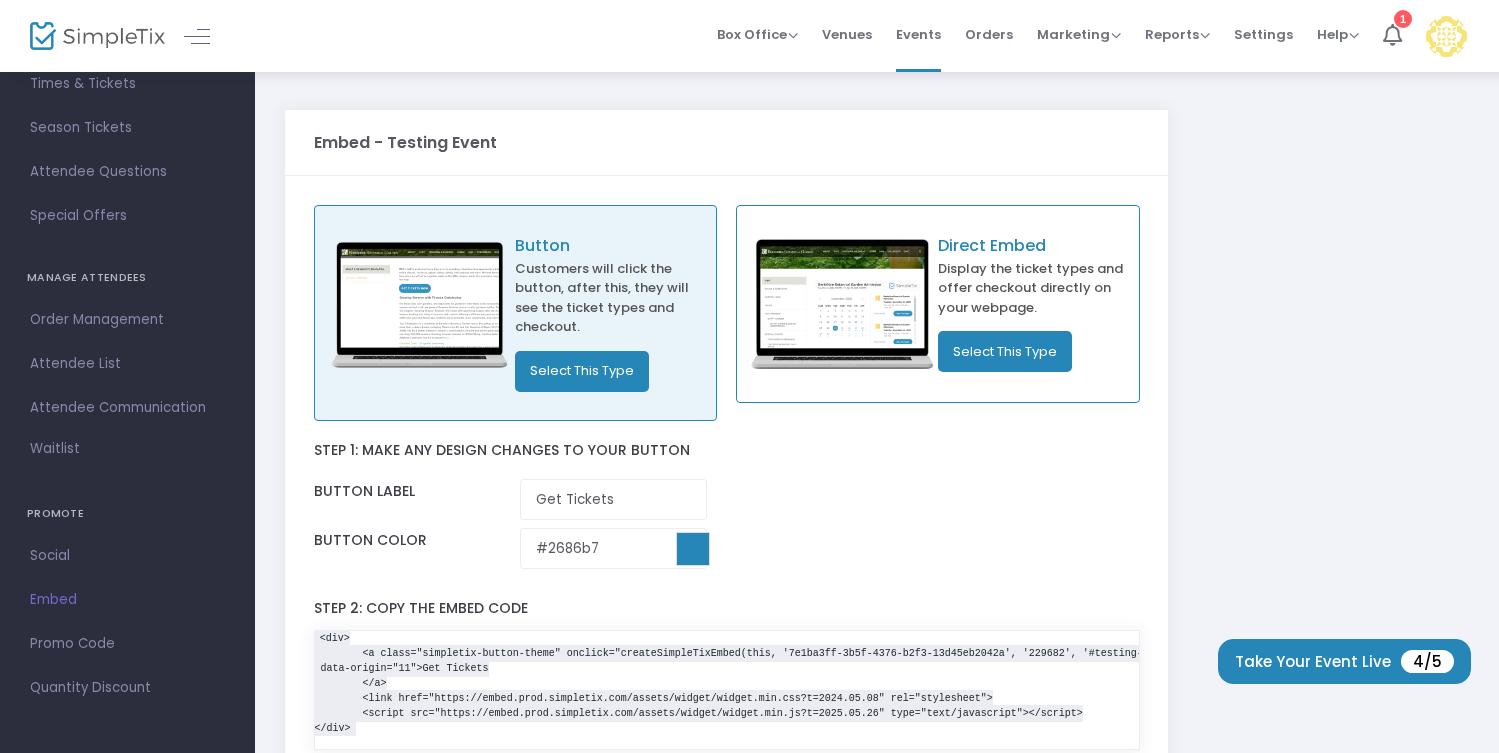 click on "Social" at bounding box center (127, 556) 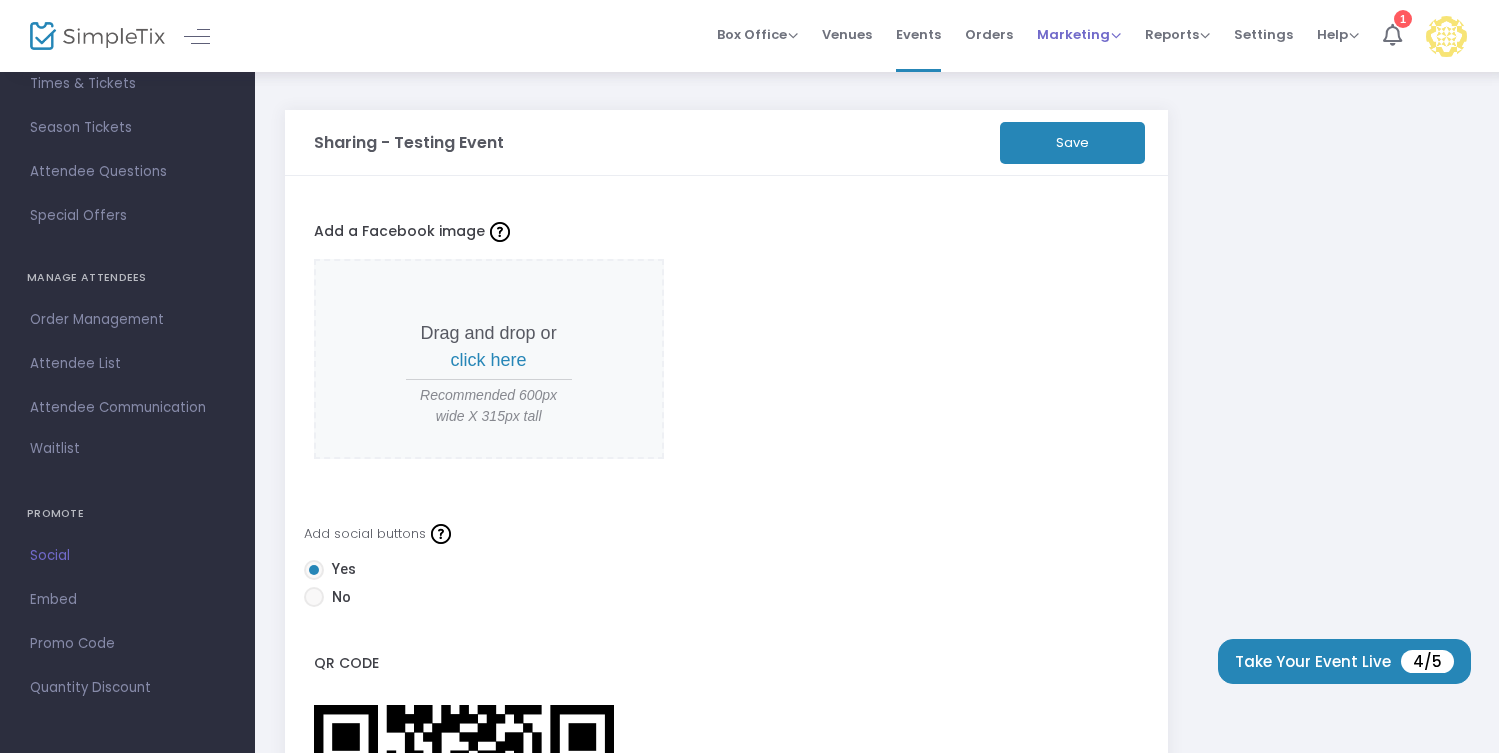 click on "Marketing" at bounding box center [1079, 34] 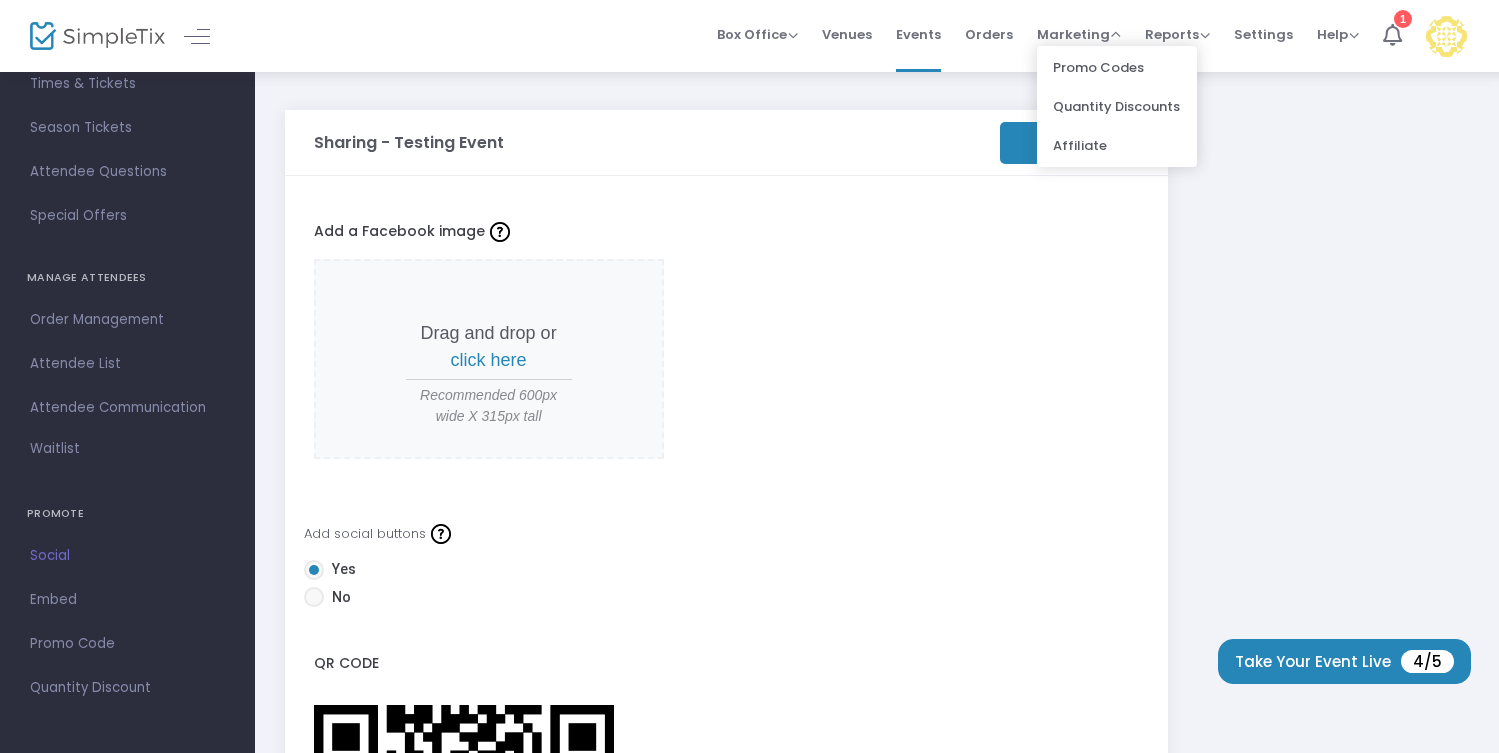 click on "Sharing - Testing Event  Save   Add a Facebook image   Drag and drop or  click here Recommended 600px wide X 315px tall  Add social buttons  &nbsp; Yes &nbsp; No QR Code  Download" 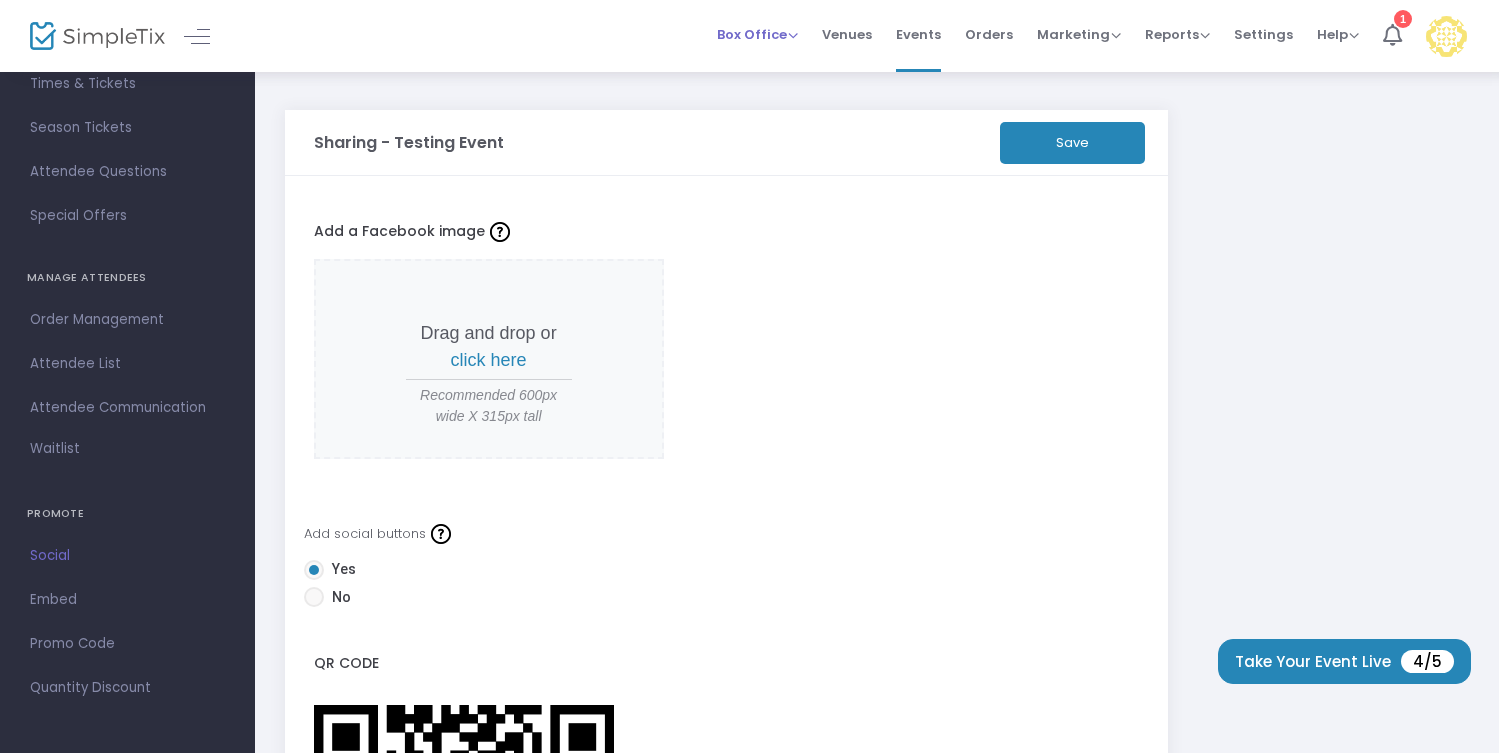 click on "Box Office" at bounding box center (757, 34) 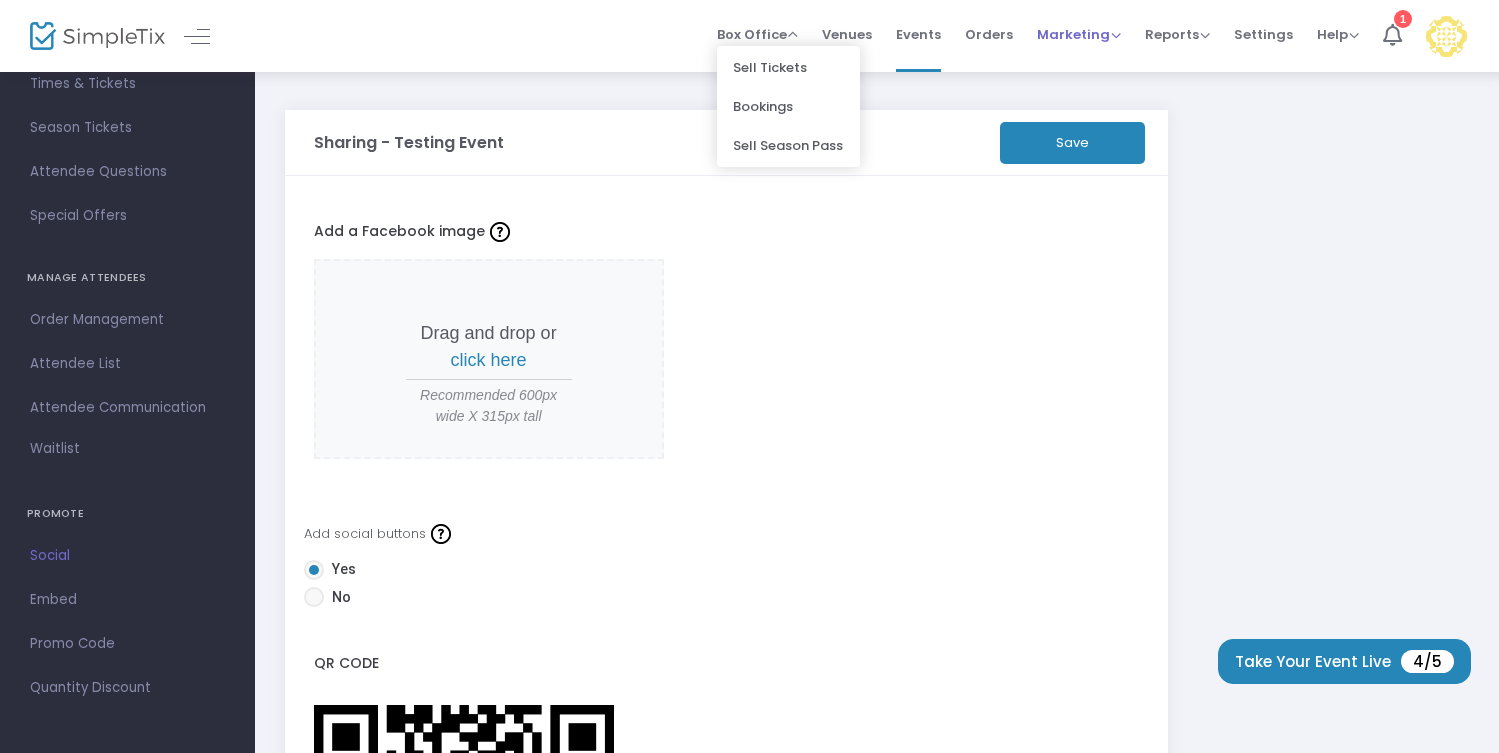 click on "Marketing" at bounding box center [1079, 34] 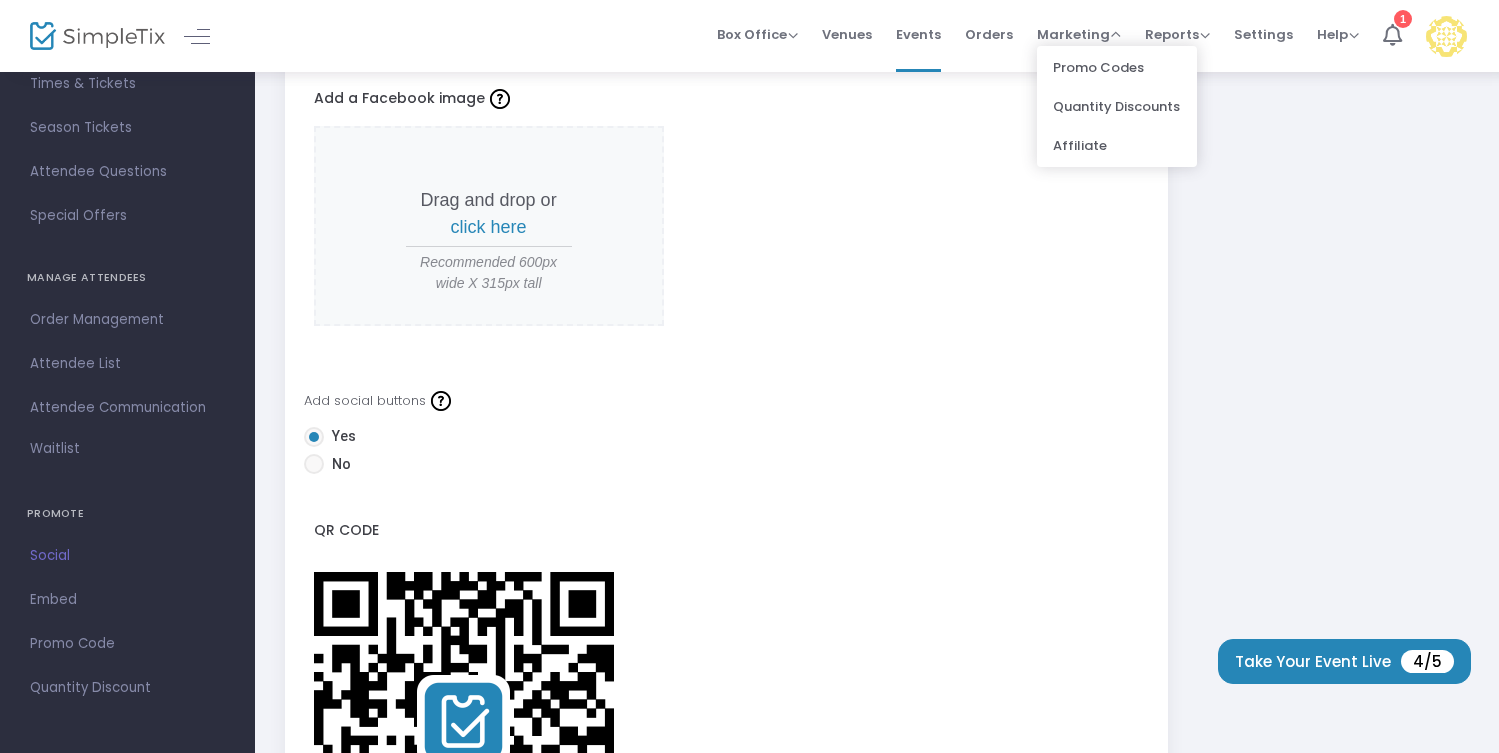scroll, scrollTop: 183, scrollLeft: 0, axis: vertical 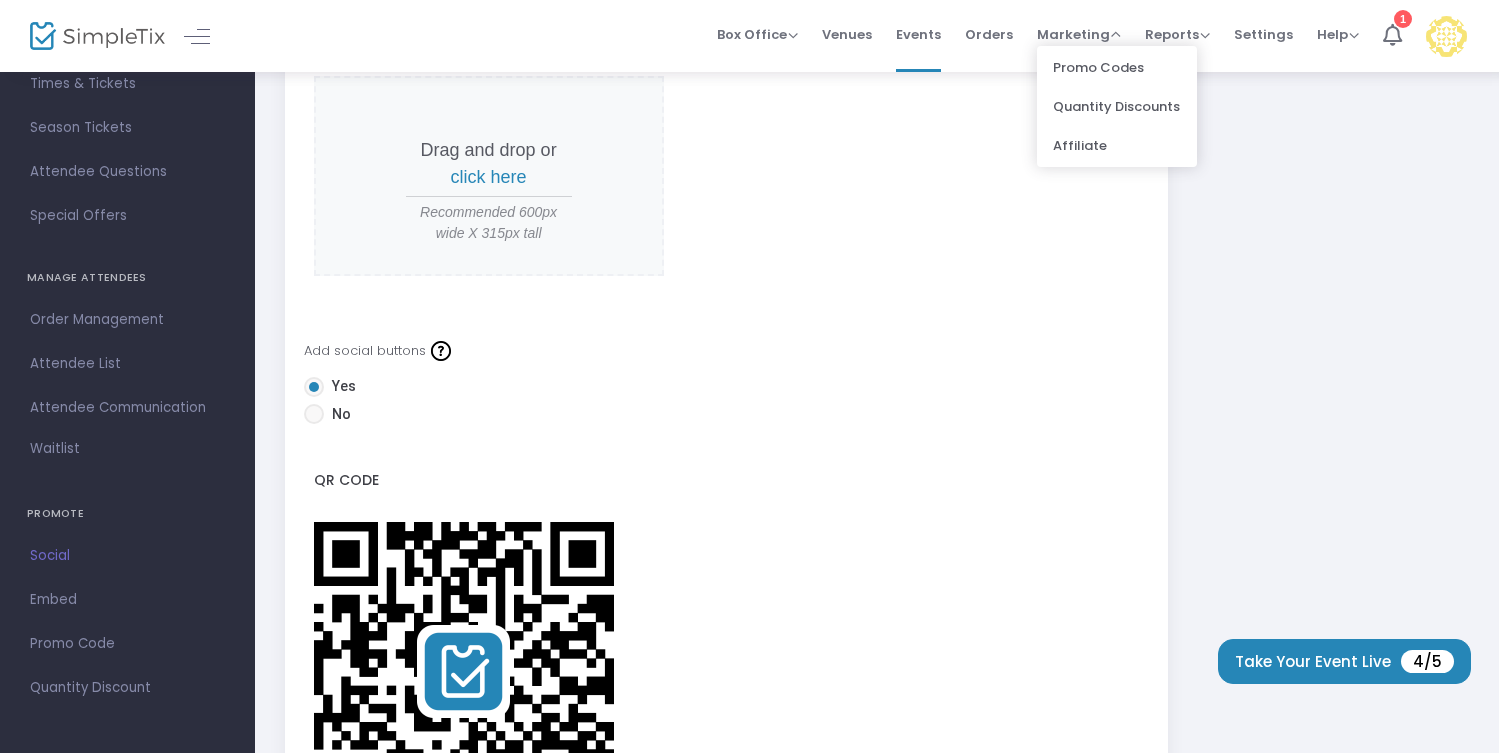click on "Drag and drop or  click here Recommended 600px wide X 315px tall" 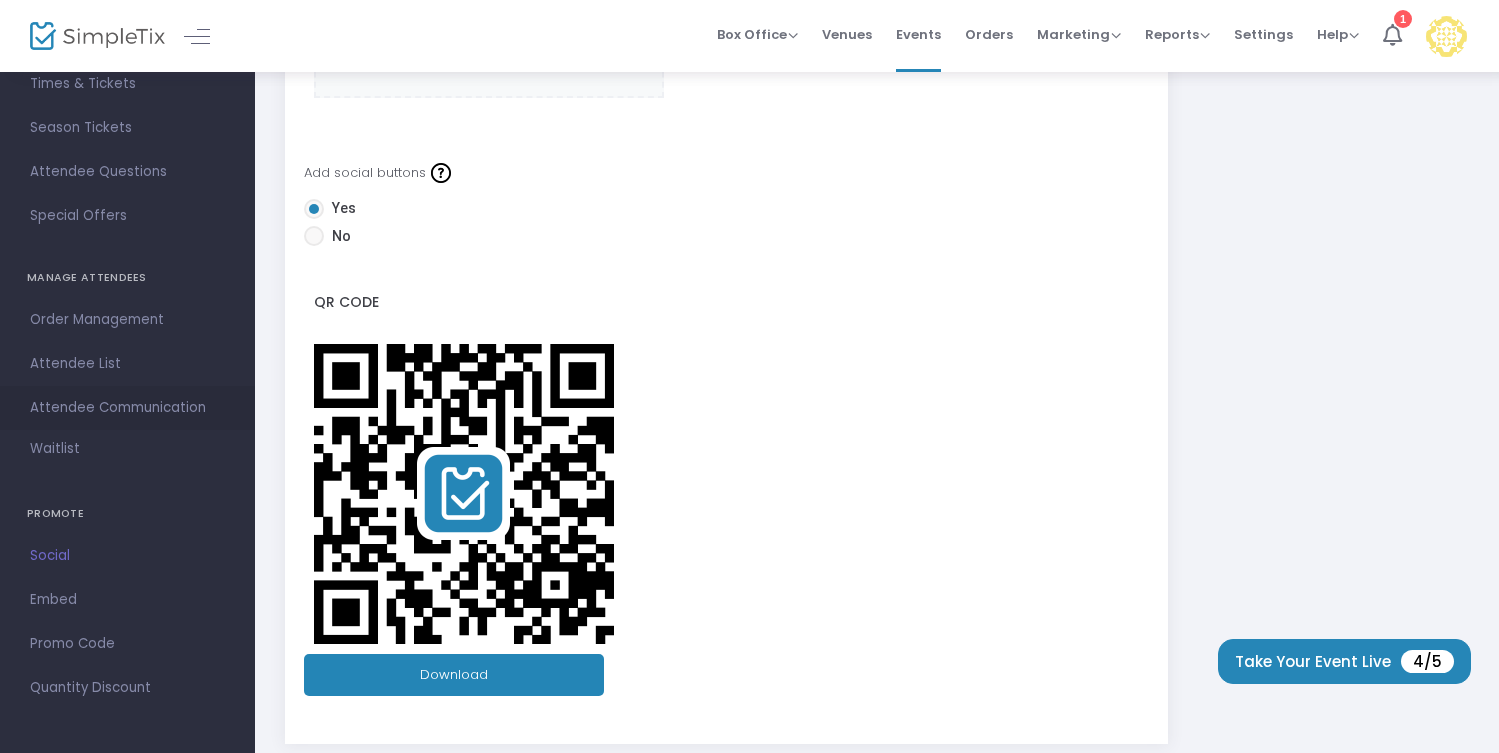 scroll, scrollTop: 364, scrollLeft: 0, axis: vertical 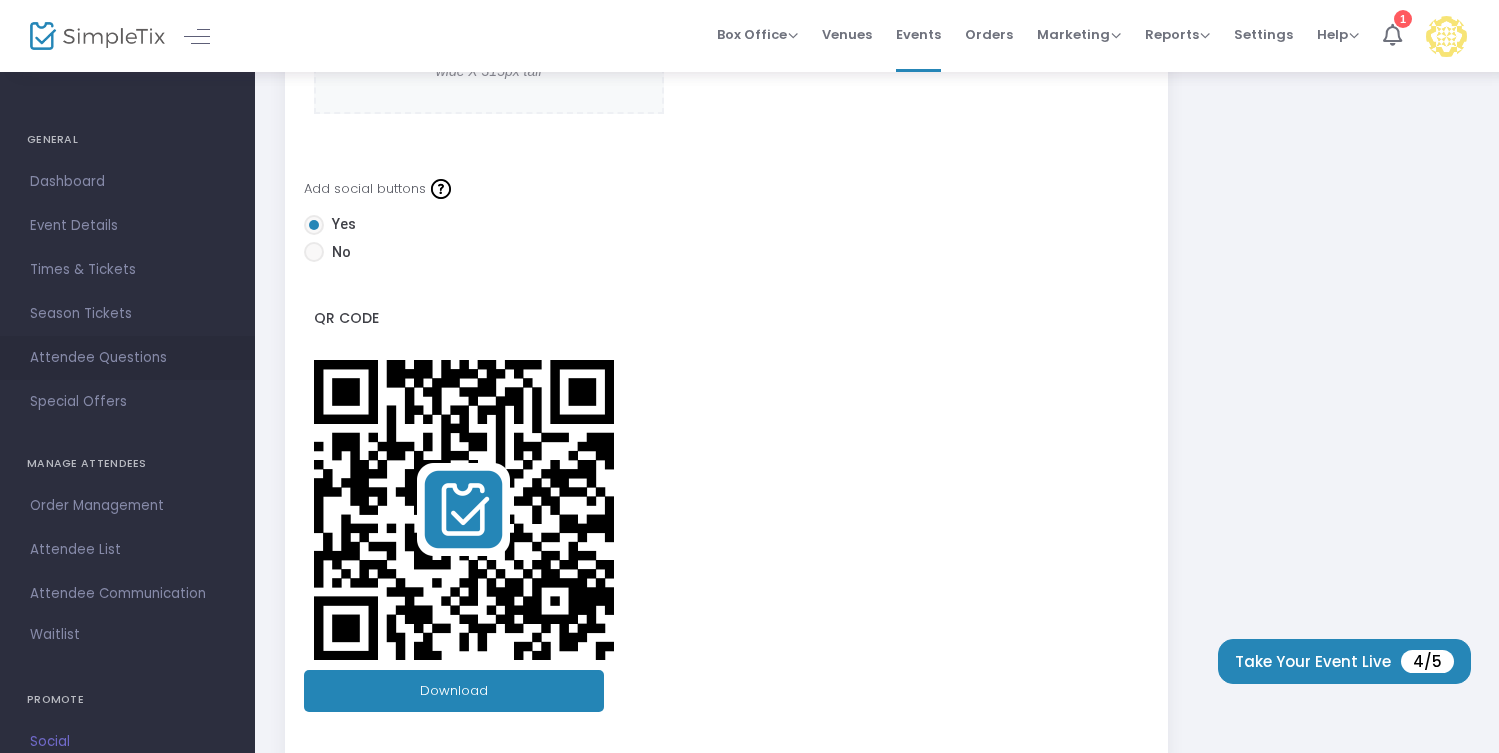 click on "Attendee Questions" at bounding box center (127, 358) 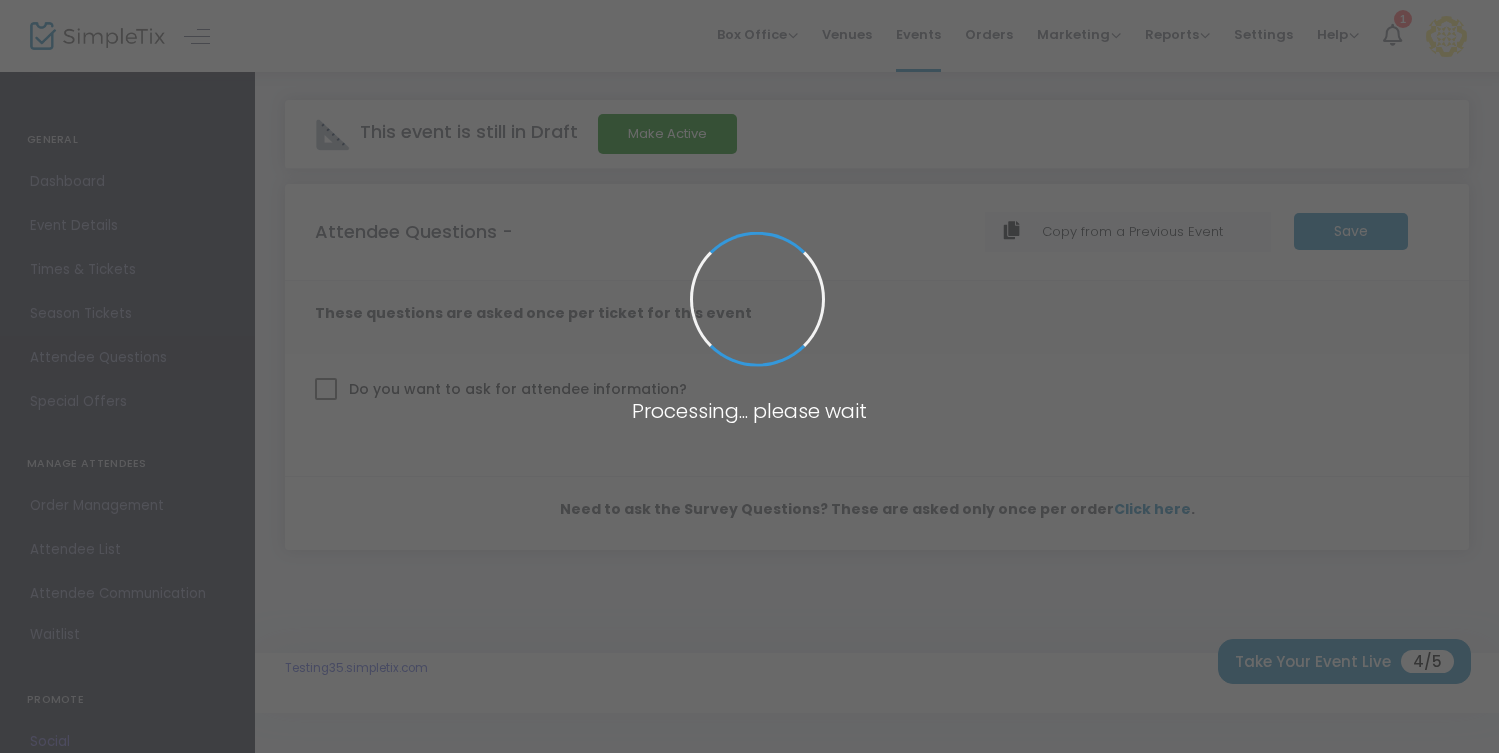 scroll, scrollTop: 0, scrollLeft: 0, axis: both 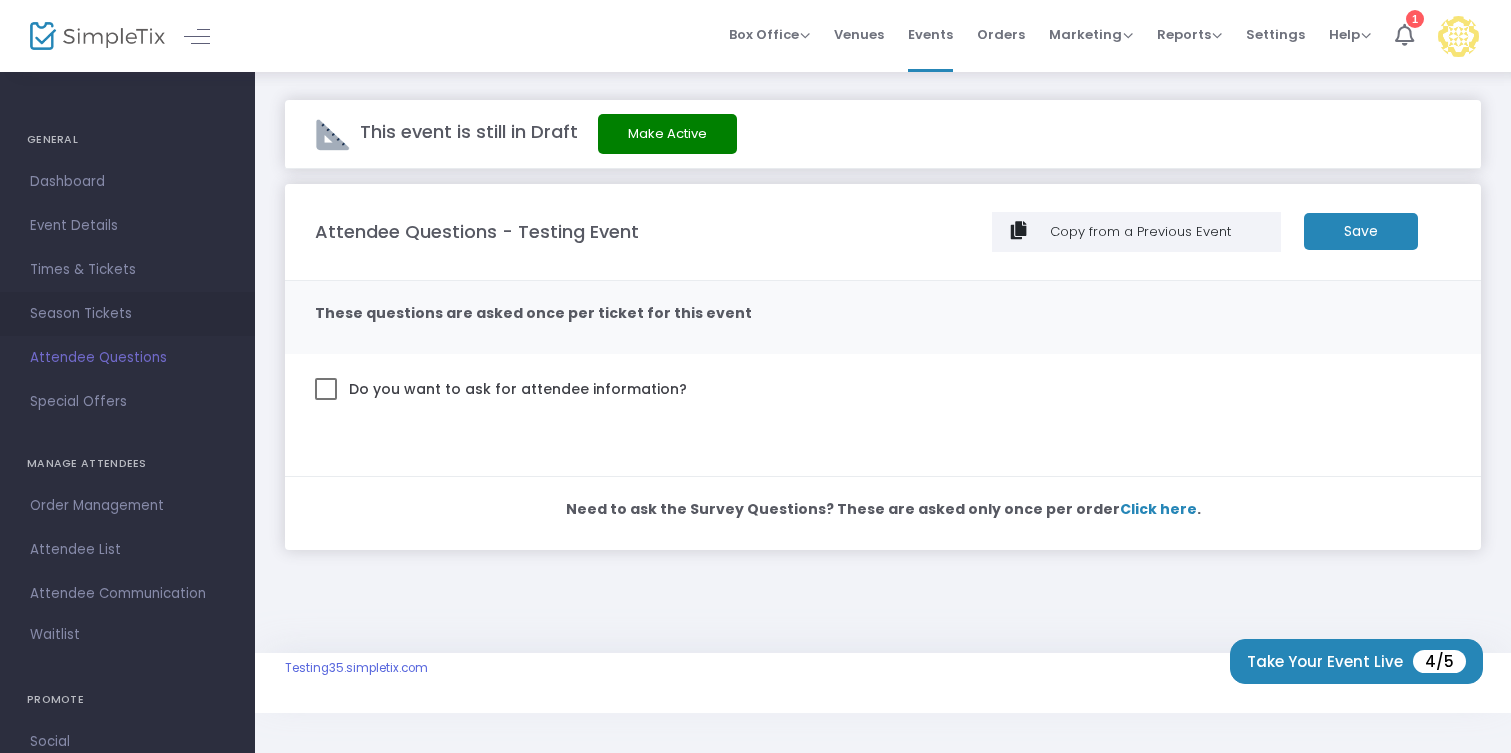 click on "Season Tickets" at bounding box center [127, 314] 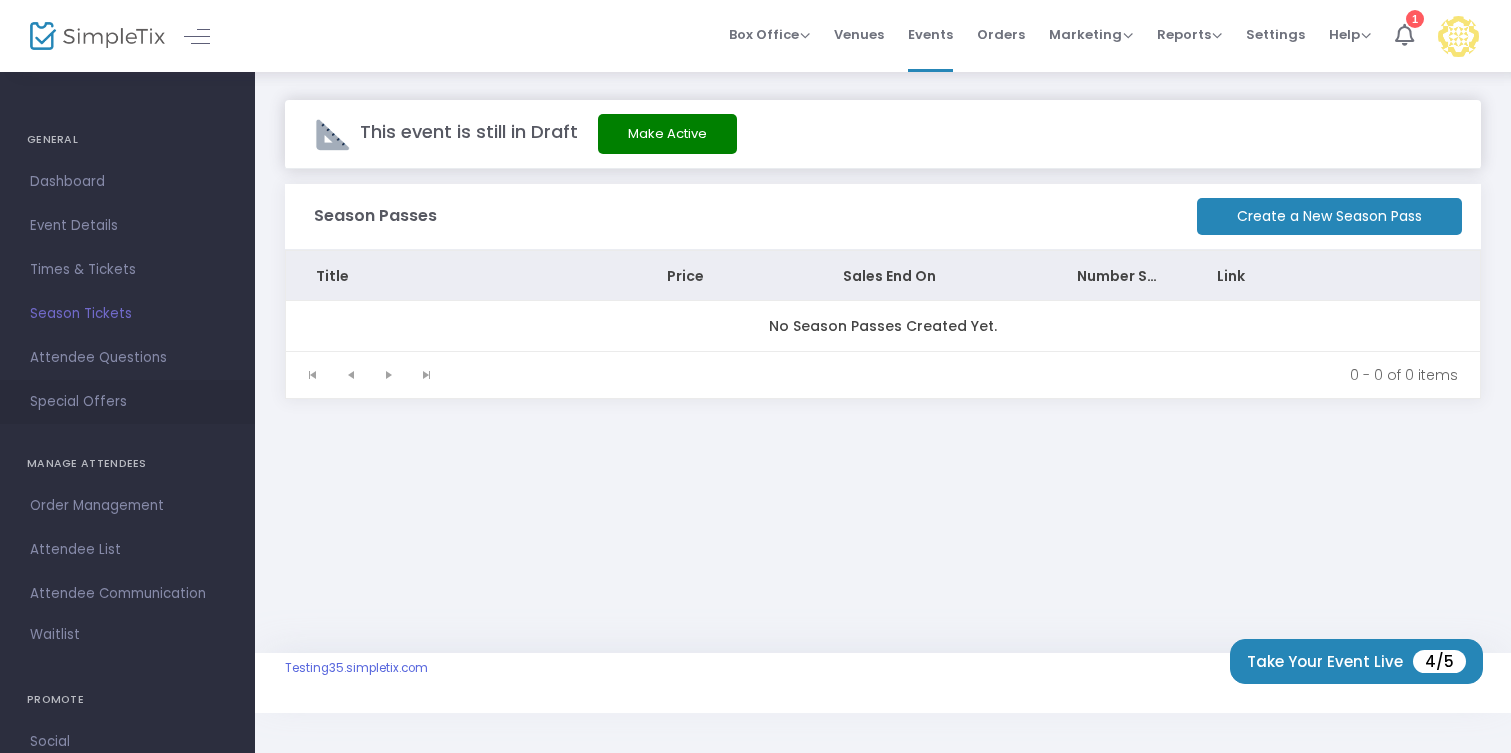 click on "Special Offers" at bounding box center [127, 402] 